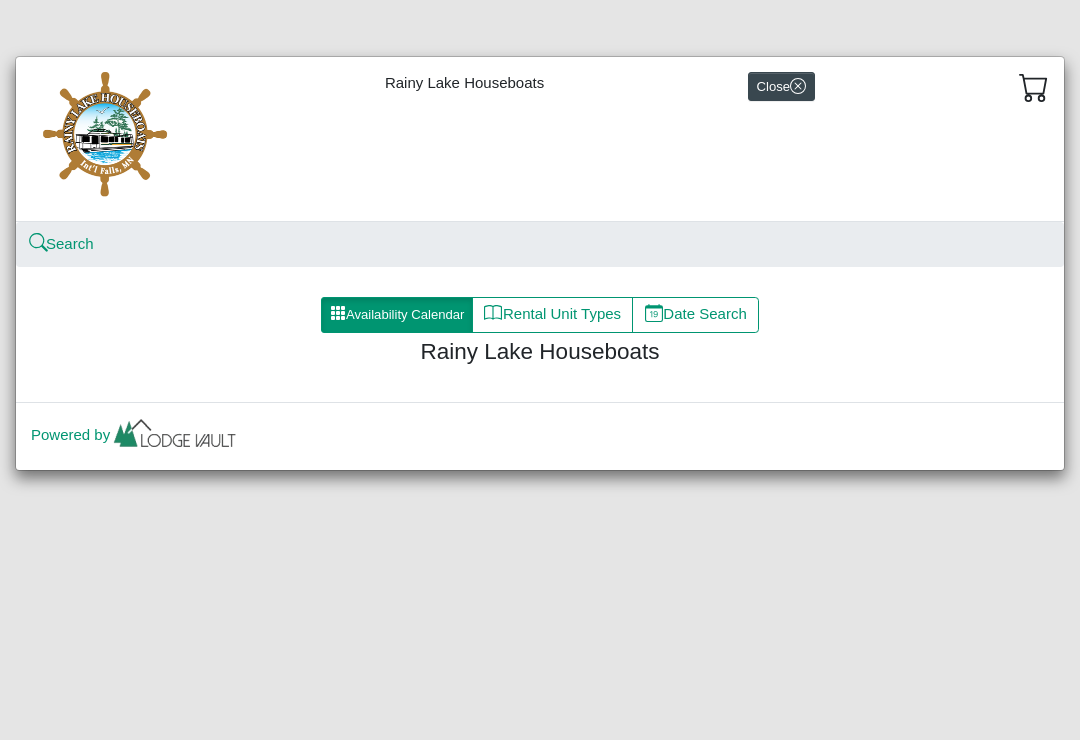 scroll, scrollTop: 0, scrollLeft: 0, axis: both 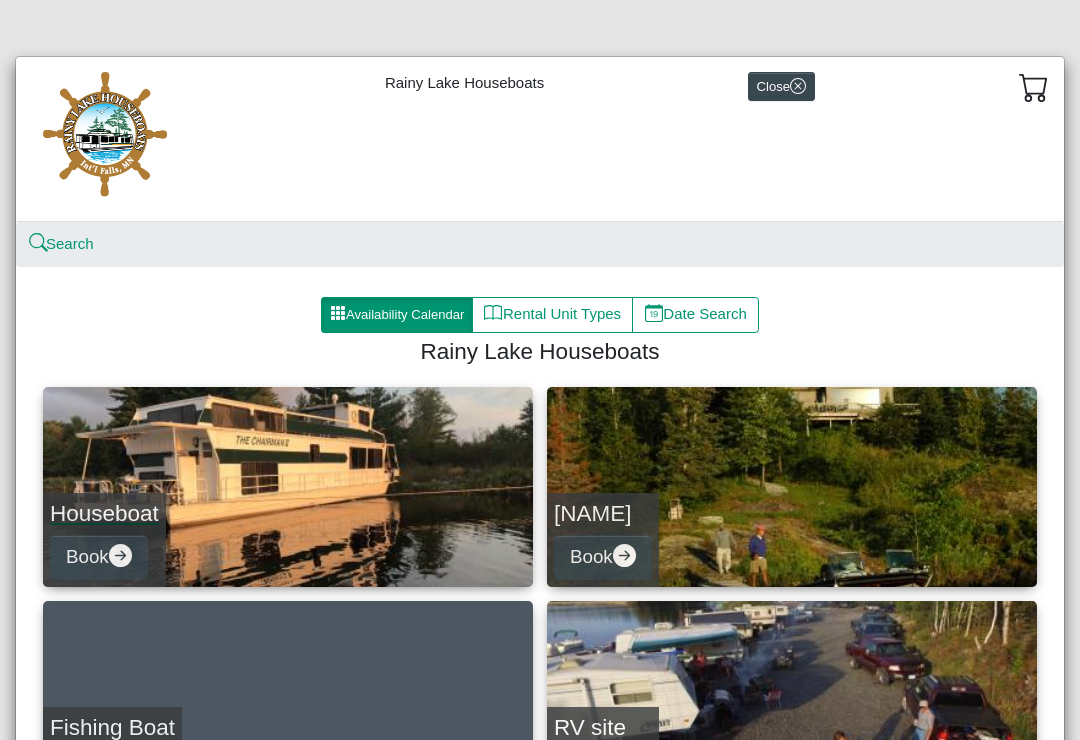 click on "Houseboat" at bounding box center [104, 513] 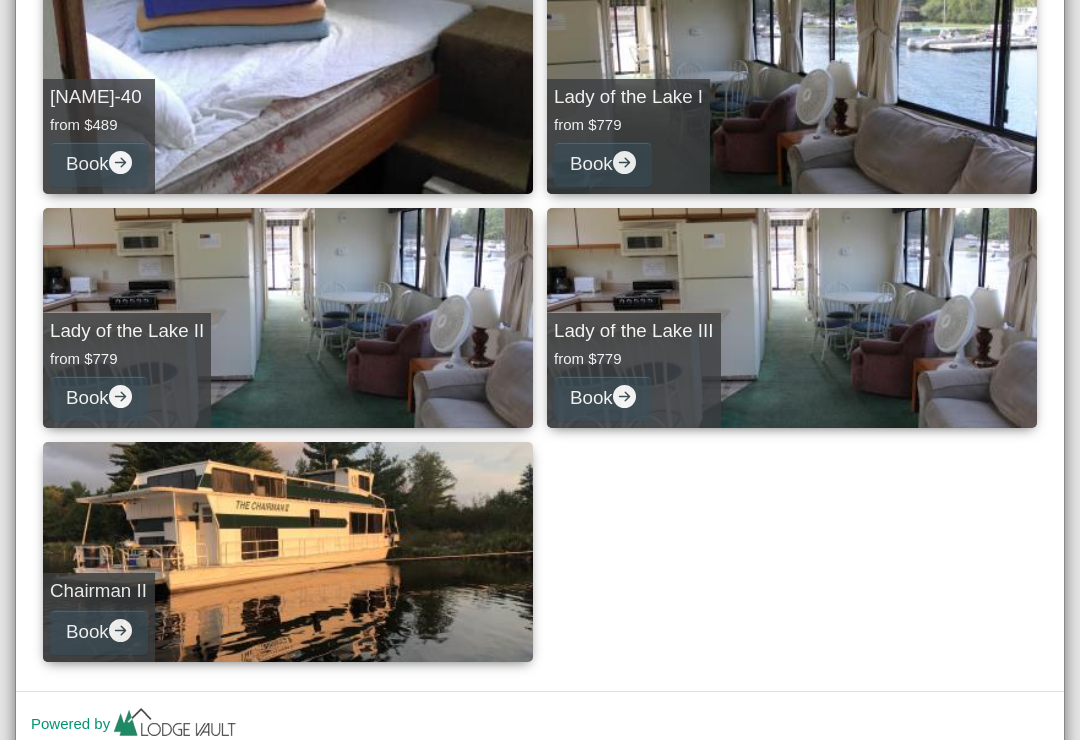 scroll, scrollTop: 2909, scrollLeft: 0, axis: vertical 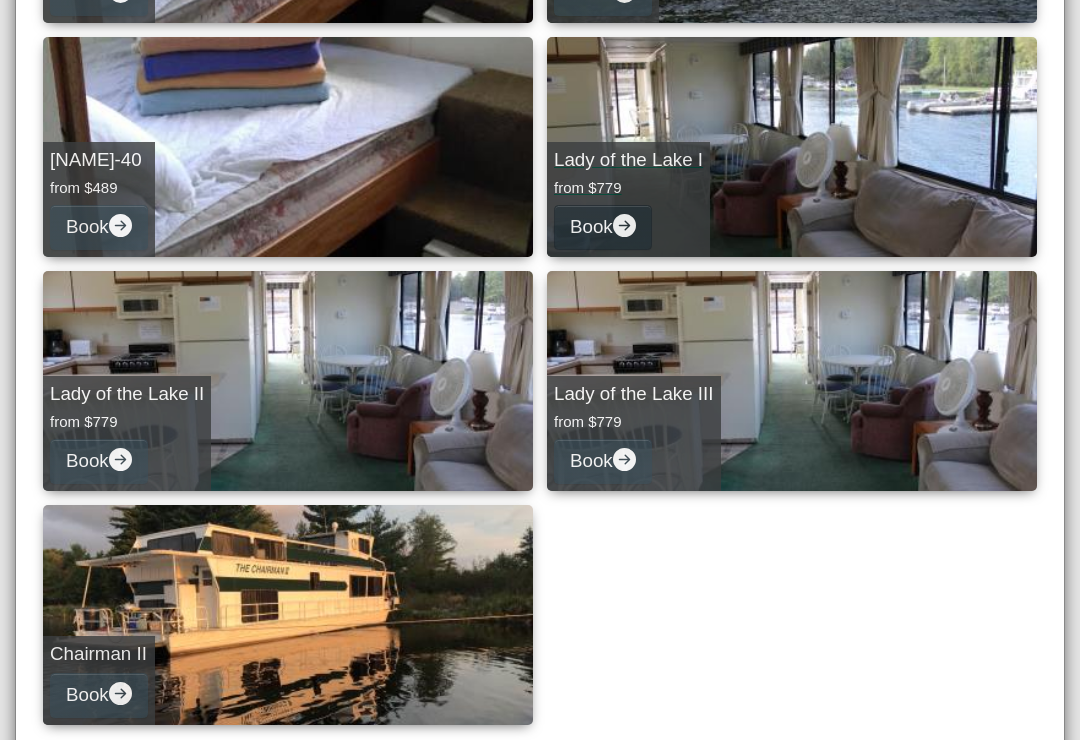 click on "Book" at bounding box center (603, 227) 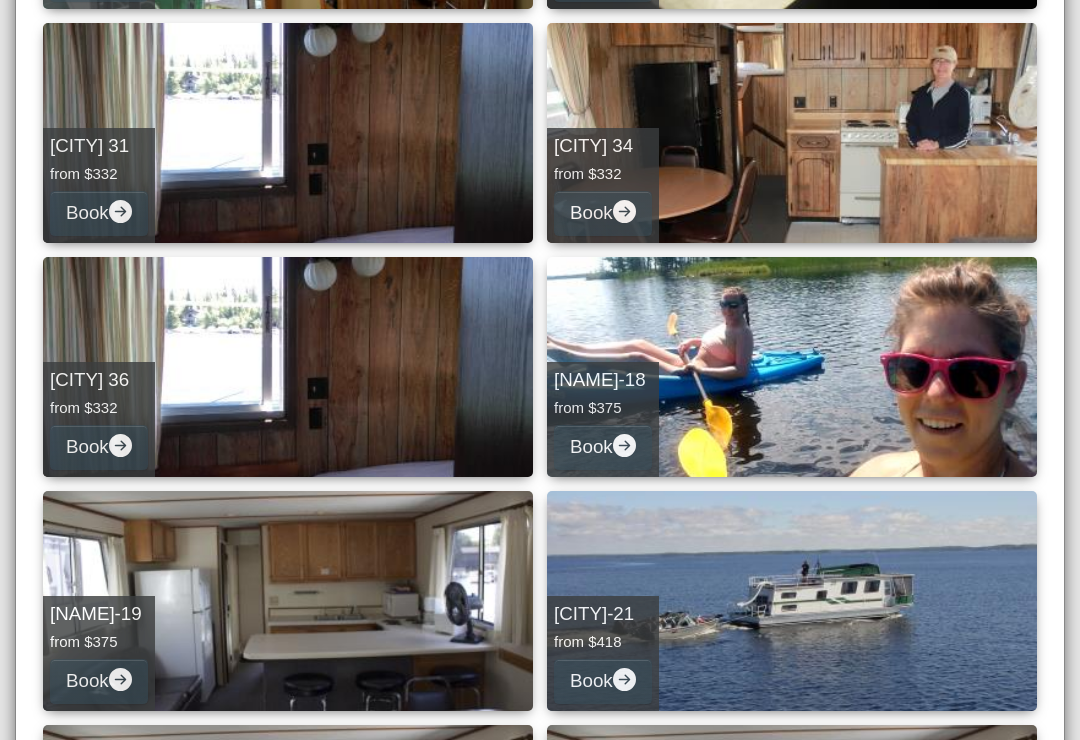 select on "*" 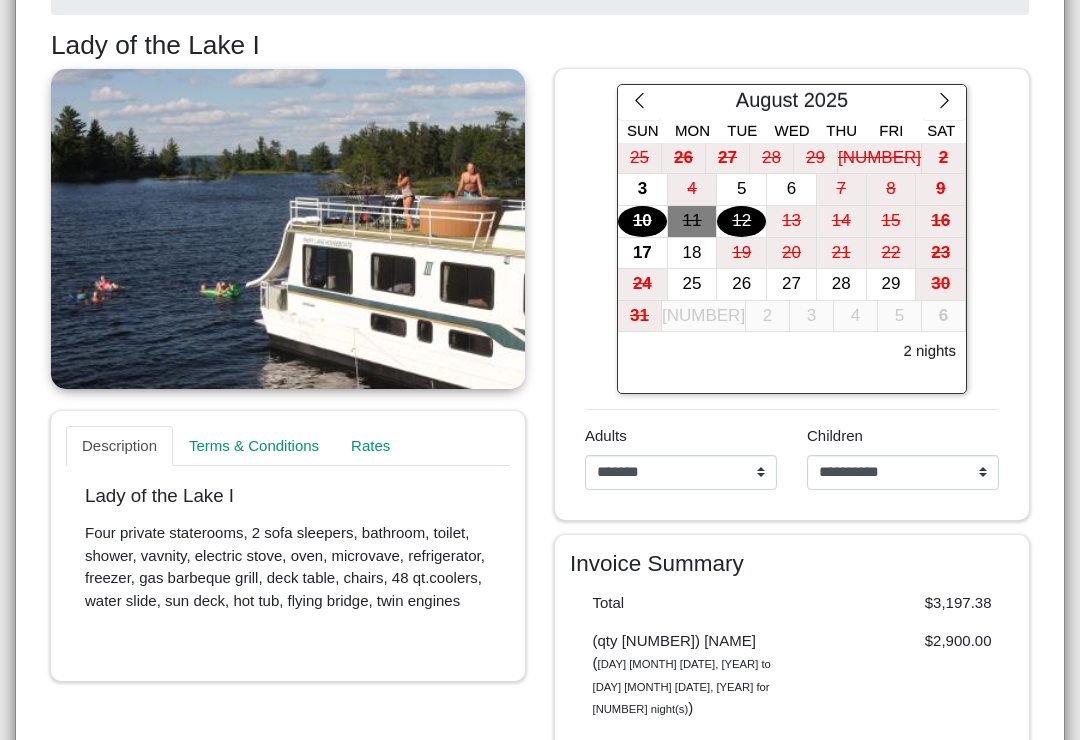scroll, scrollTop: 367, scrollLeft: 0, axis: vertical 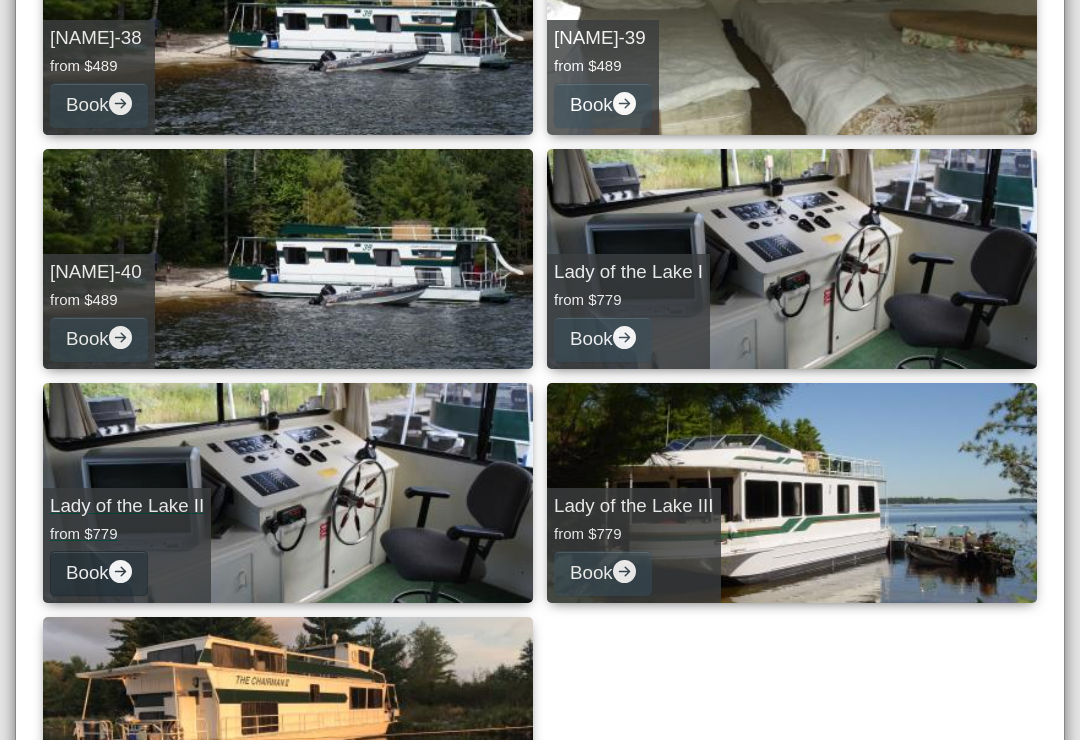 click 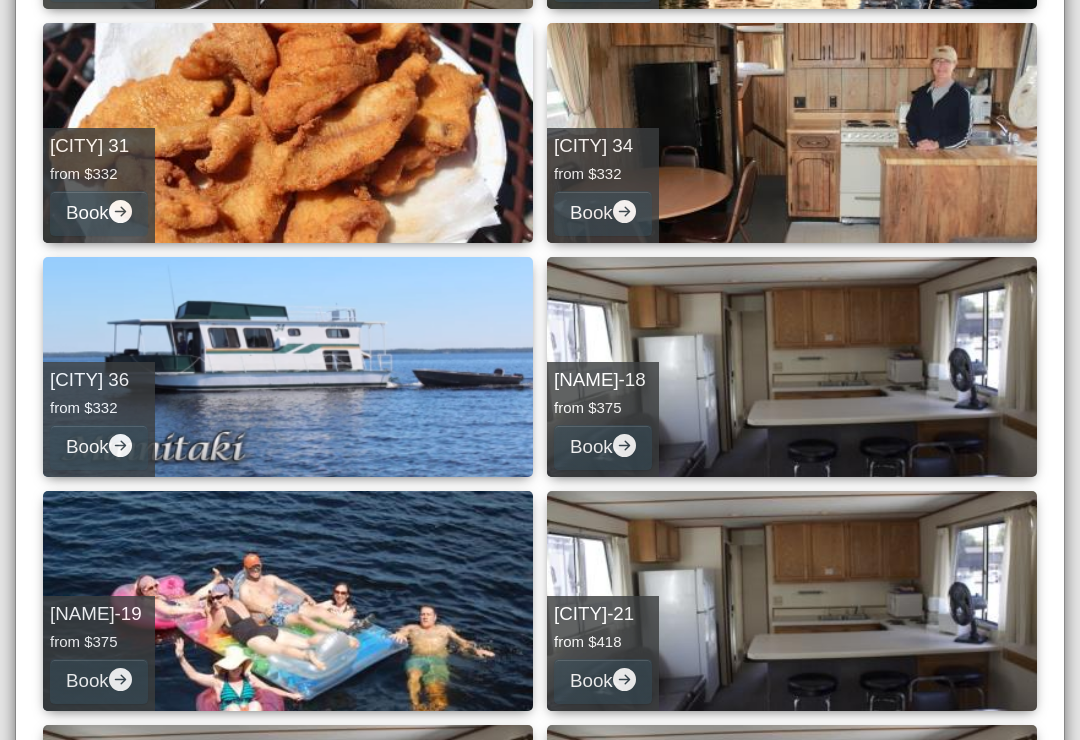 select on "*" 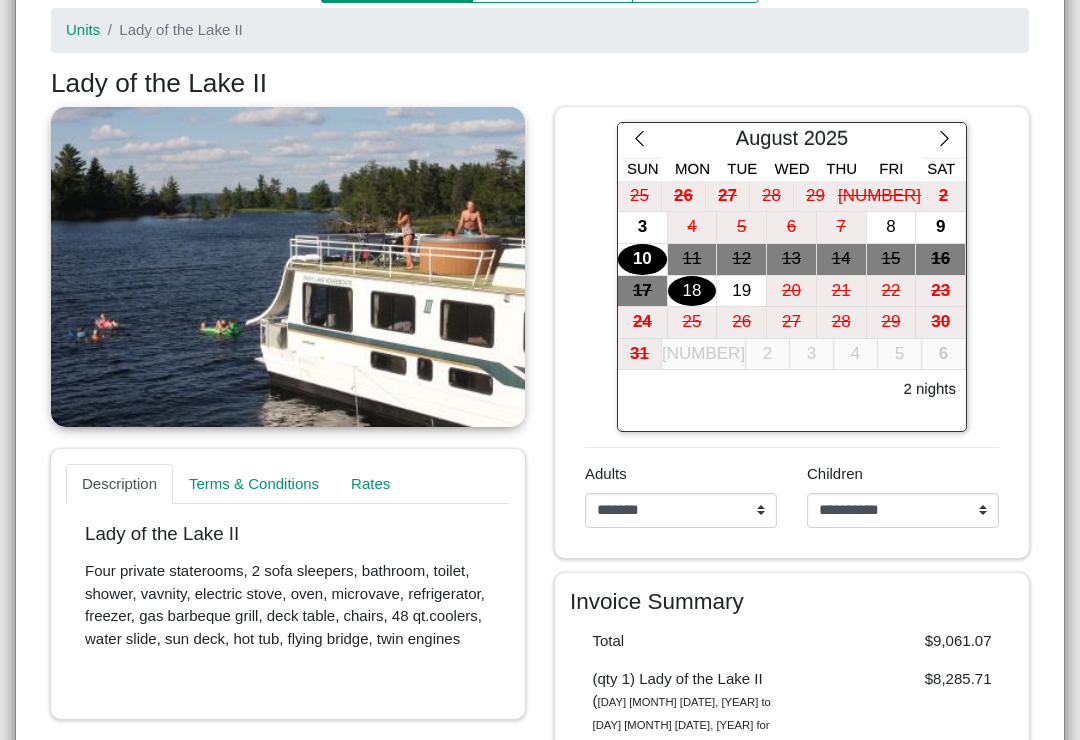 scroll, scrollTop: 332, scrollLeft: 0, axis: vertical 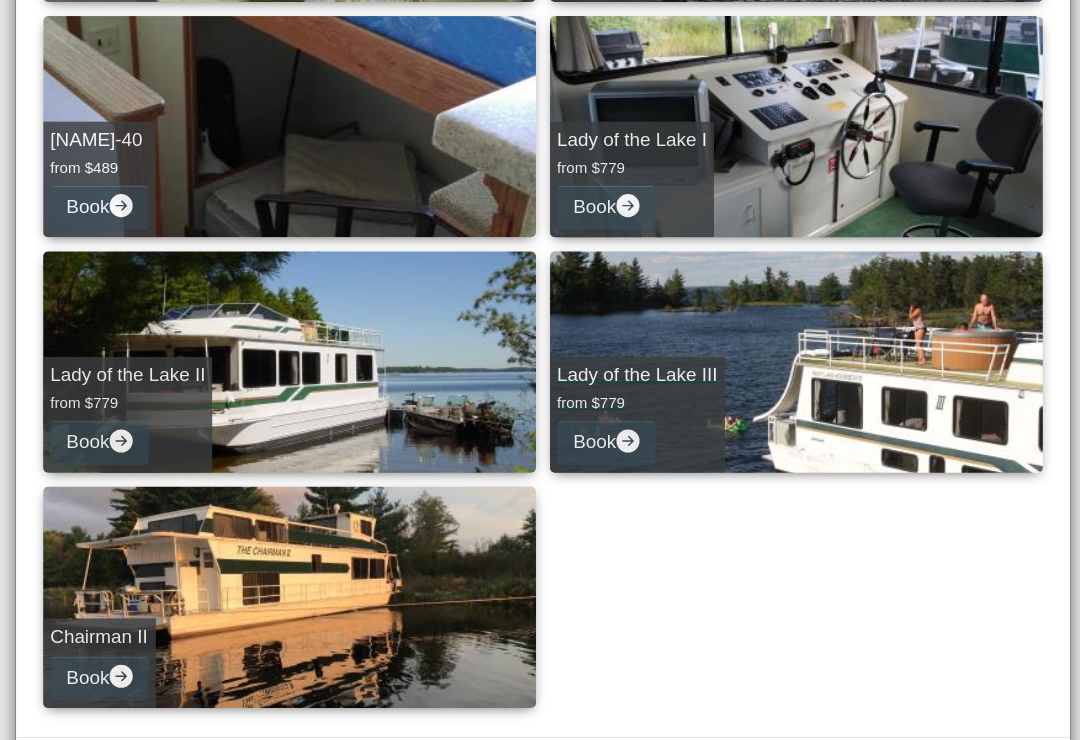 click on "from $779" at bounding box center [634, 401] 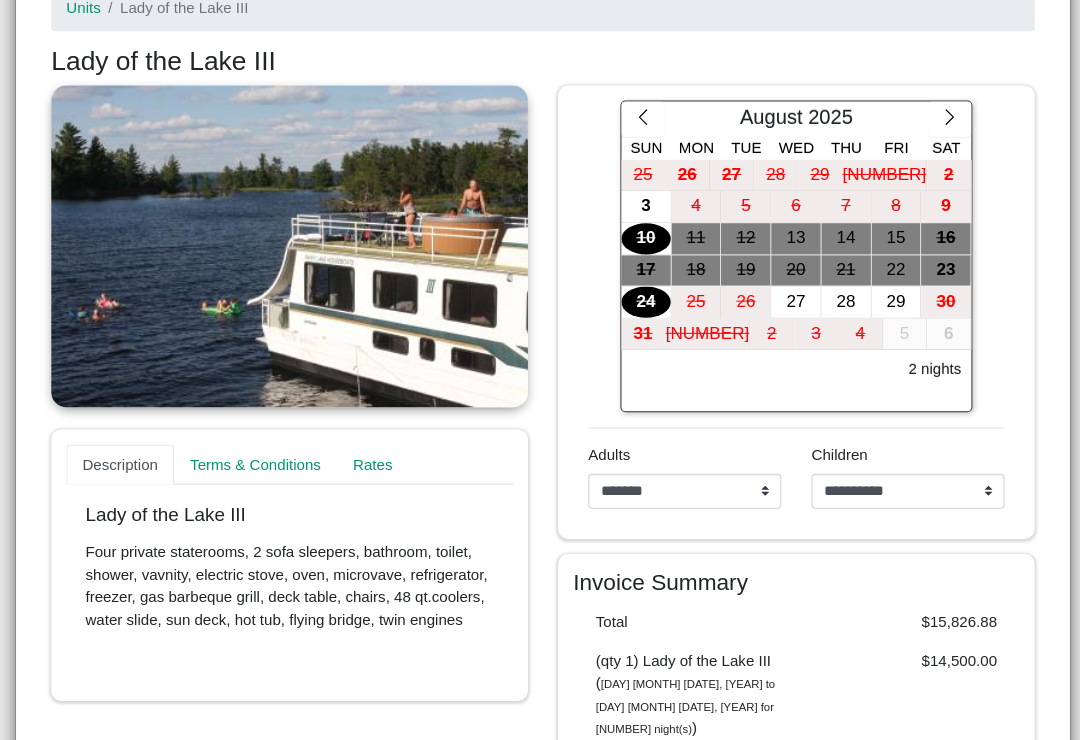 scroll, scrollTop: 321, scrollLeft: 0, axis: vertical 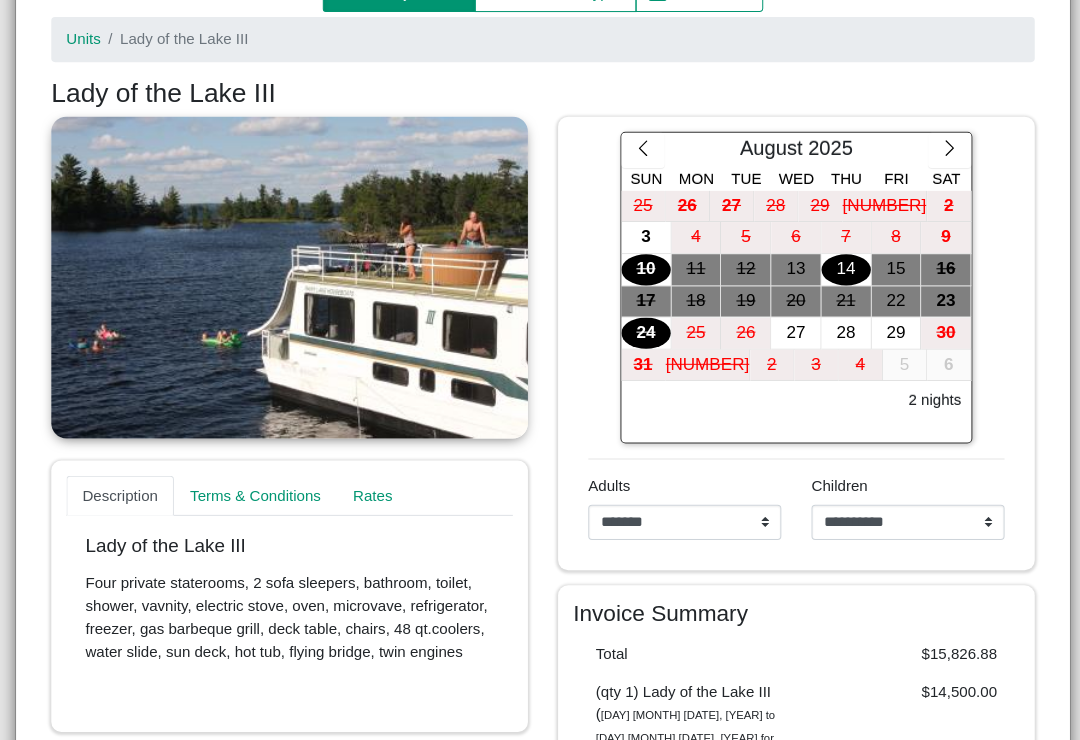 click on "14" at bounding box center (841, 268) 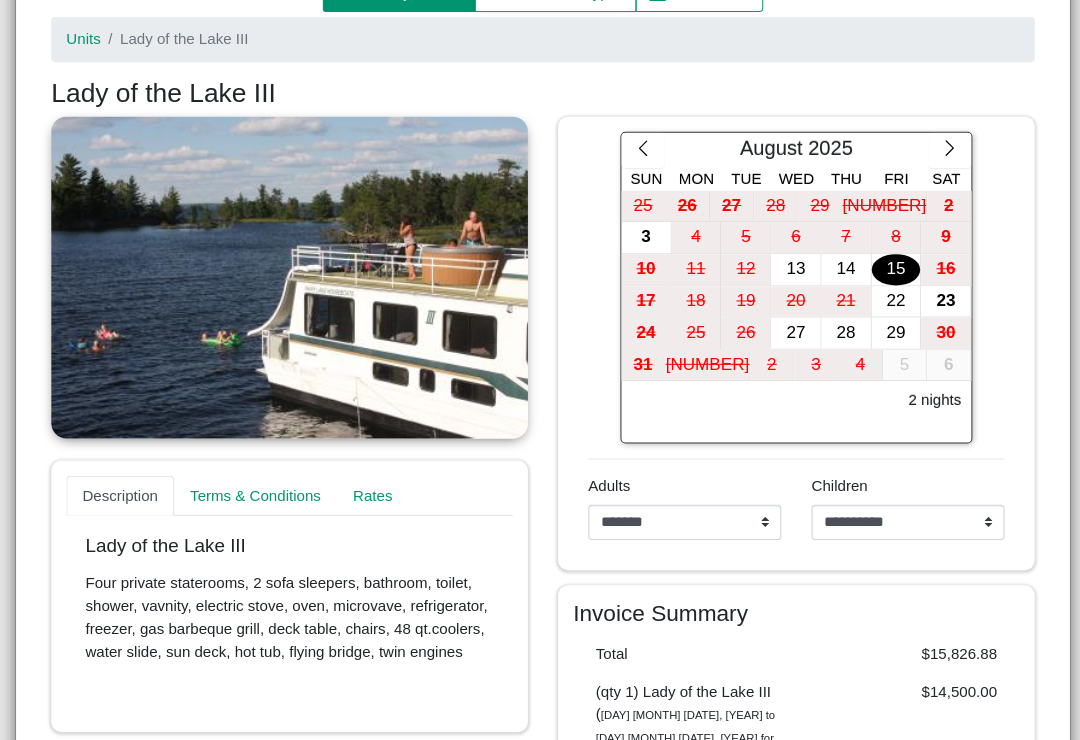 click on "15" at bounding box center (891, 268) 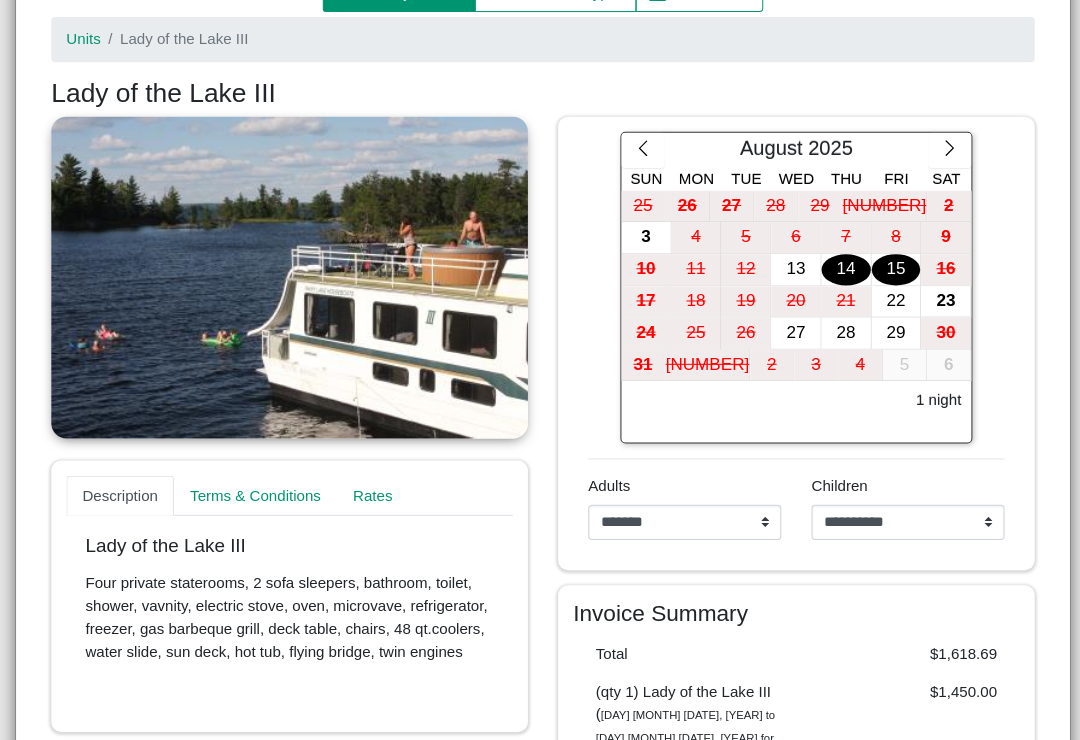 click on "14" at bounding box center (841, 268) 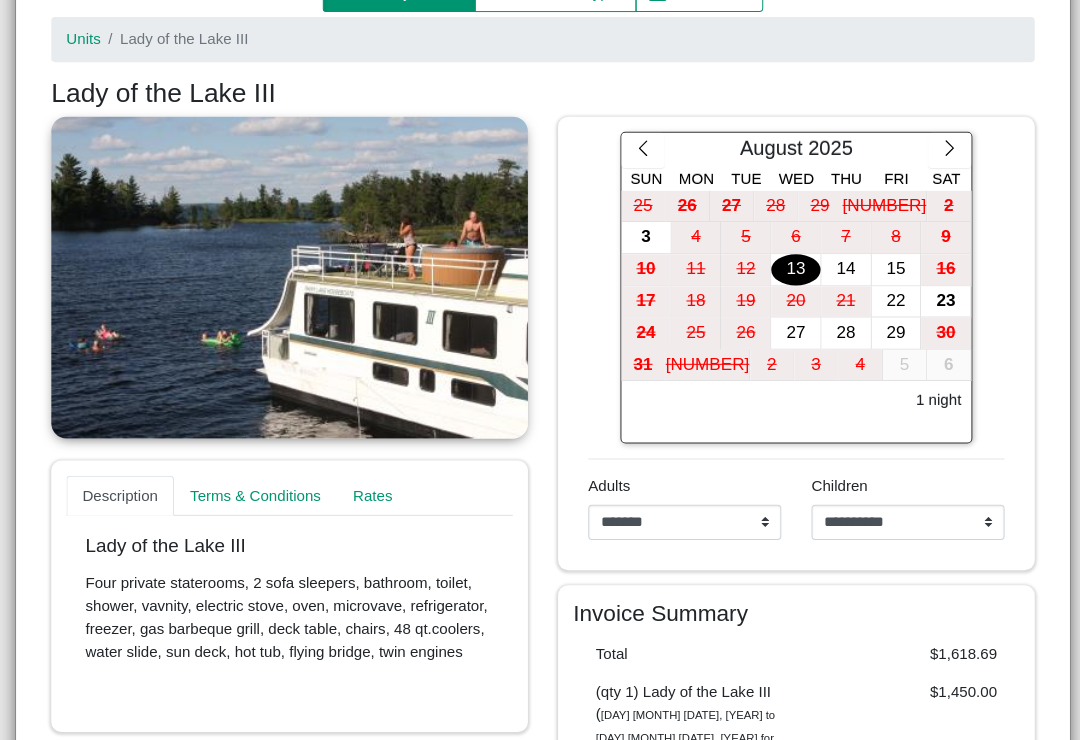 click on "13" at bounding box center [791, 268] 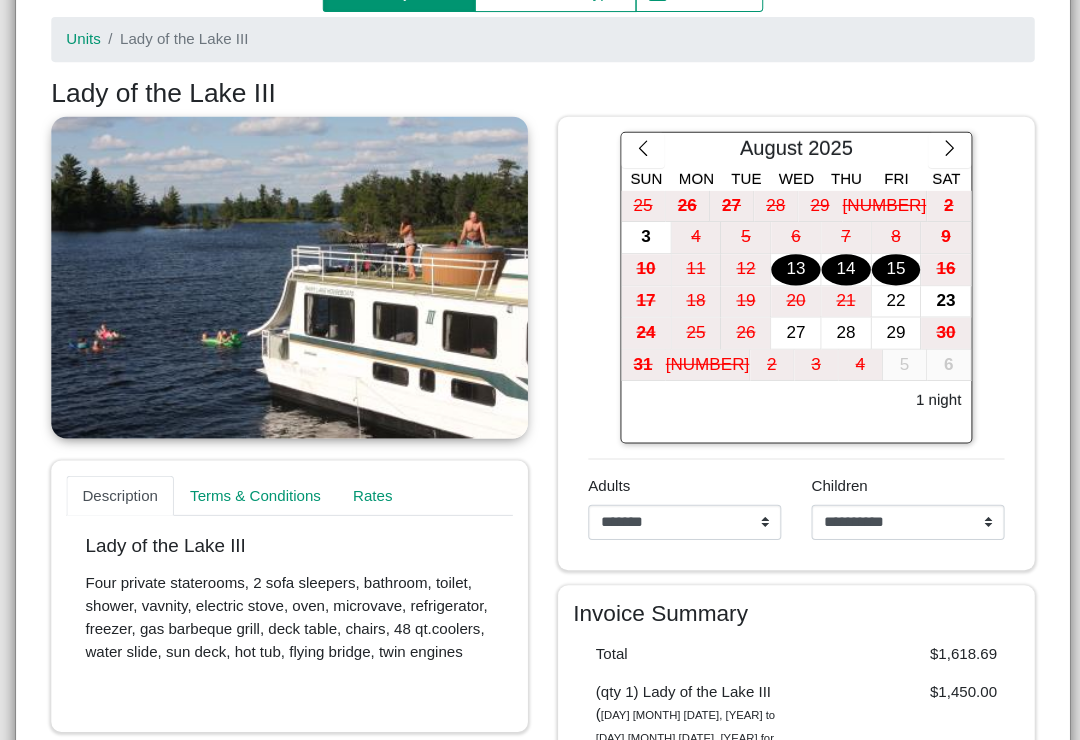 click on "15" at bounding box center (891, 268) 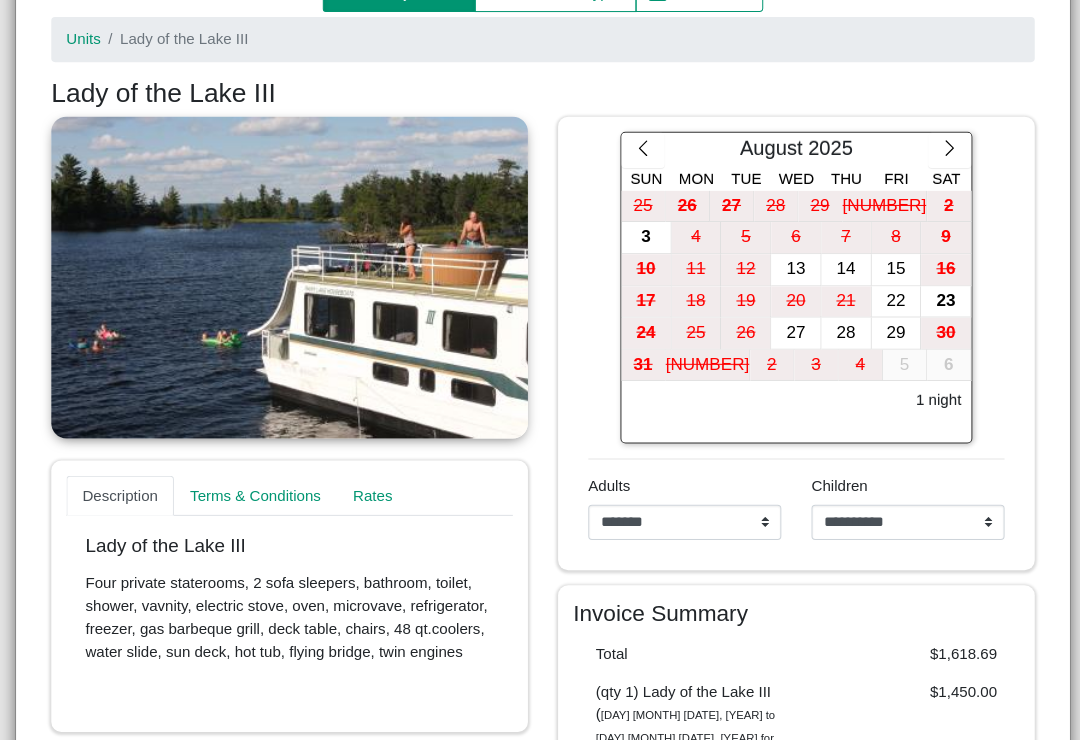 click on "[MONTH] [YEAR] [DAY] [DAY] [DAY] [DAY] [DAY] [DAY] [DAY] [DATE] [DATE] [DATE] [DATE] [DATE] [DATE] [DATE] [DATE] [DATE] [DATE] [DATE] [DATE] [DATE] [DATE] [DATE] [DATE] [DATE] [DATE] [DATE] [DATE] [DATE] [DATE] [DATE] [DATE] [DATE] [DATE] [DATE] [DATE] [DATE] [DATE] [DATE] [DATE] [DATE] [DATE] [DATE] [DATE] [DATE] [DATE] [DATE] [DATE] night [NAME] [MASK] Children [MASK]" at bounding box center [792, 342] 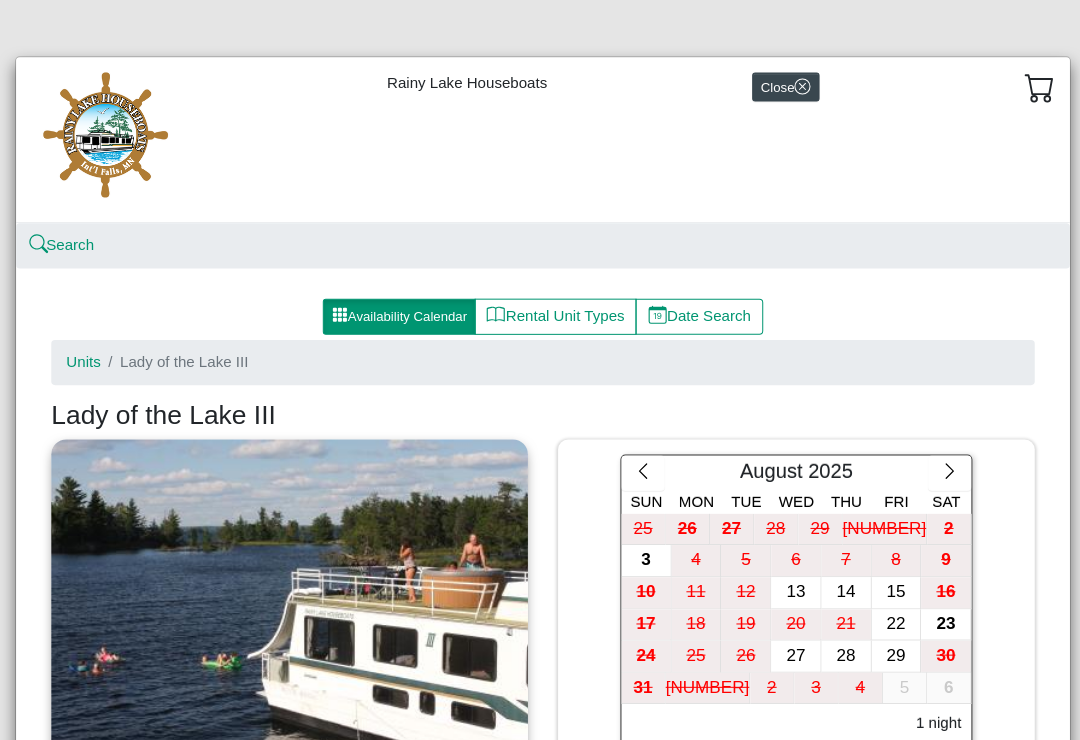 scroll, scrollTop: 0, scrollLeft: 0, axis: both 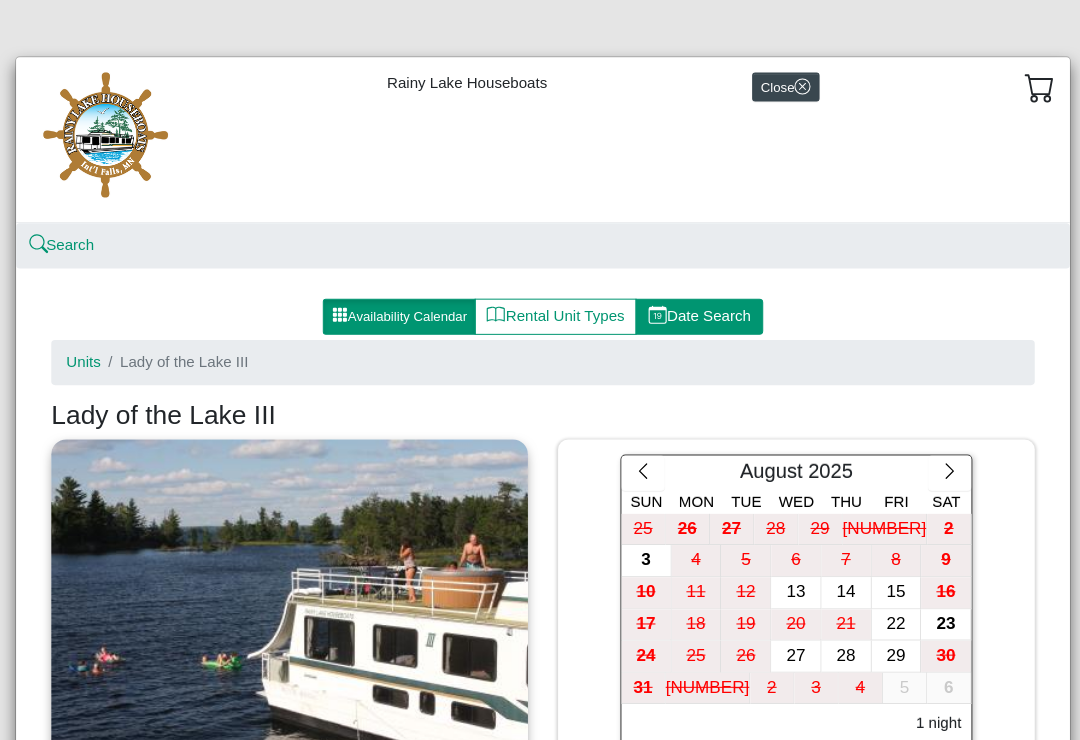 click on "Date Search" at bounding box center [695, 315] 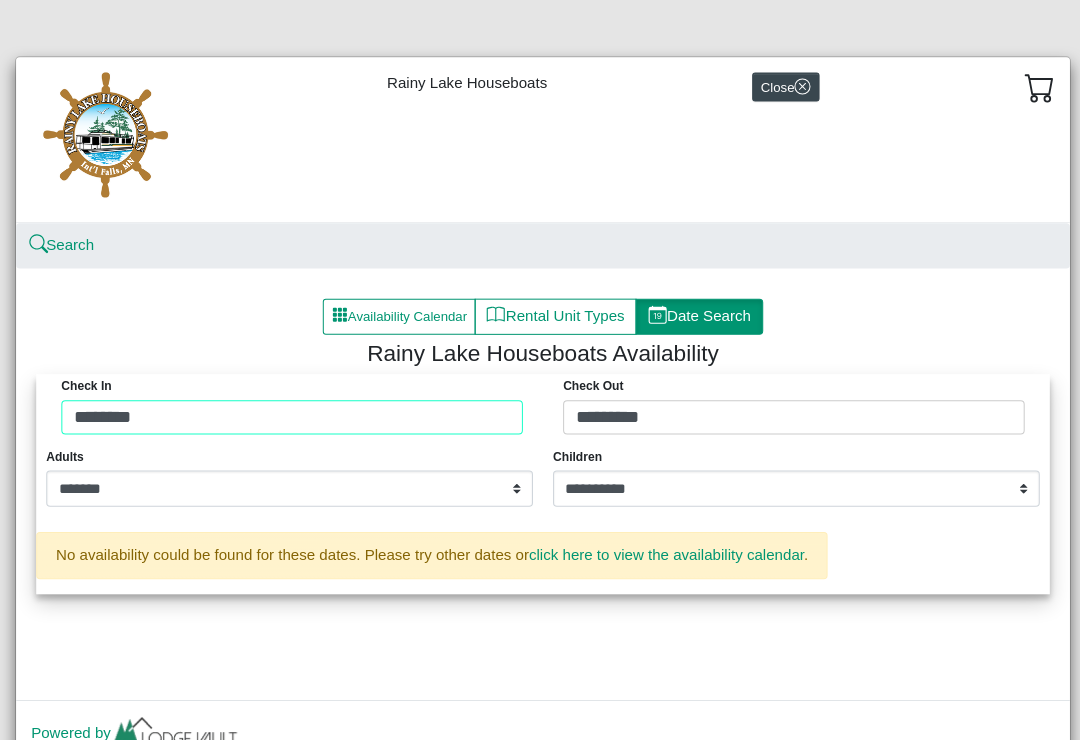 click on "Check in ******** Check Out *********" at bounding box center [540, 407] 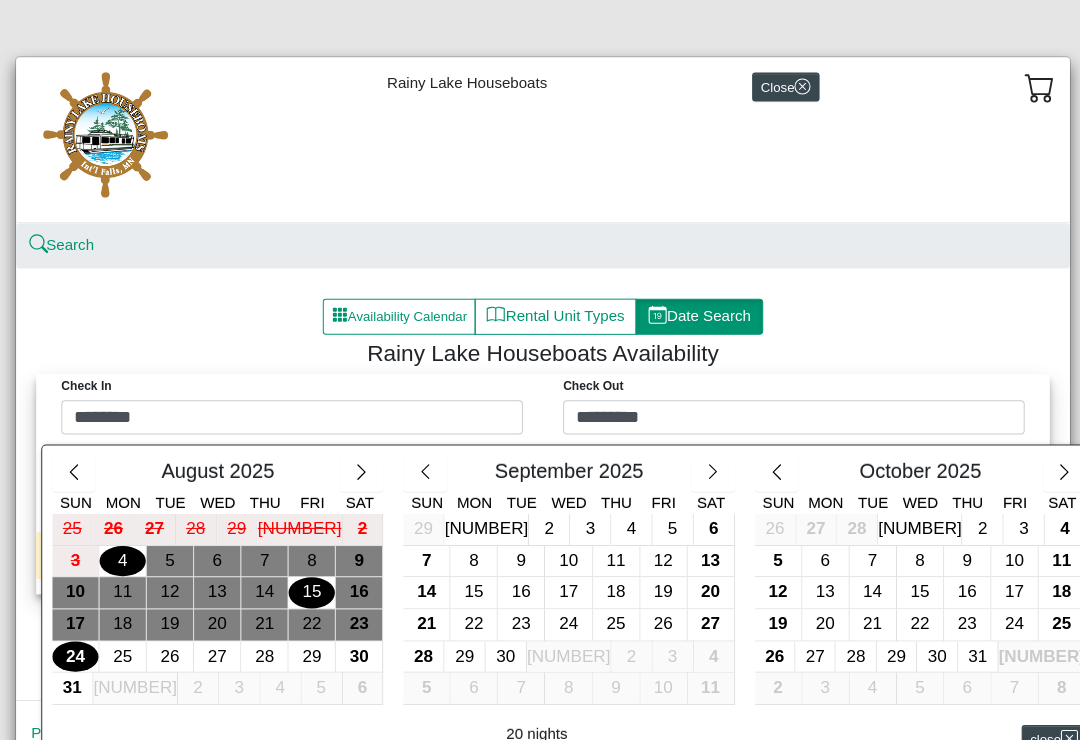 click on "15" at bounding box center (310, 589) 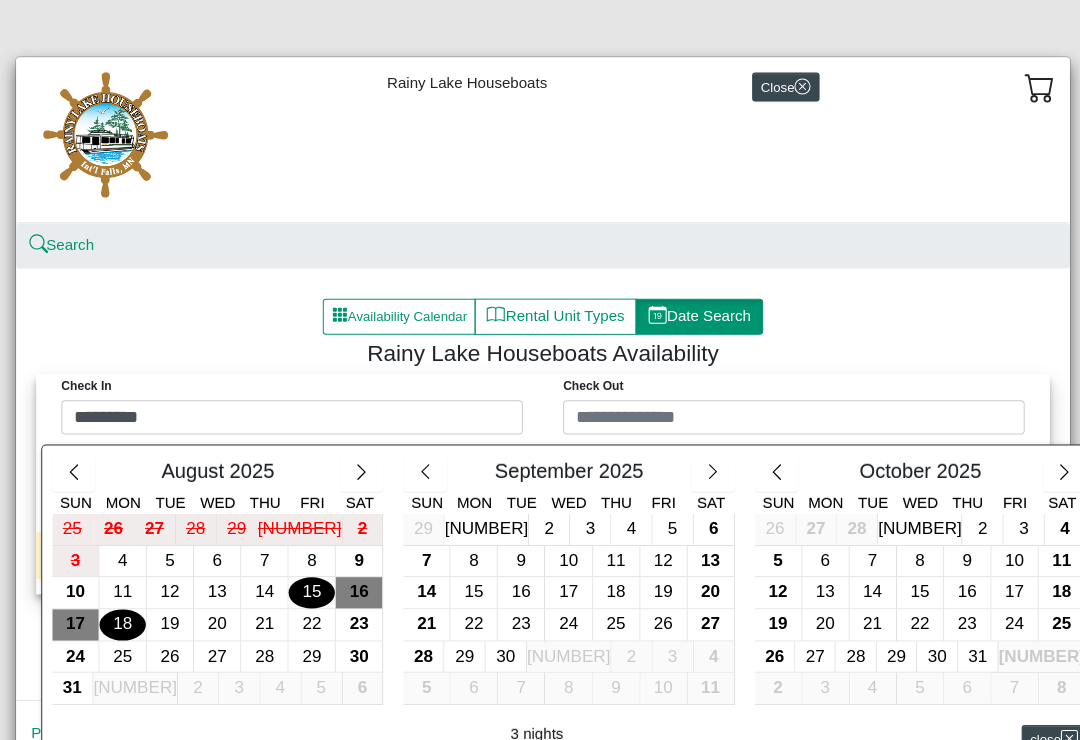 click on "18" at bounding box center [122, 621] 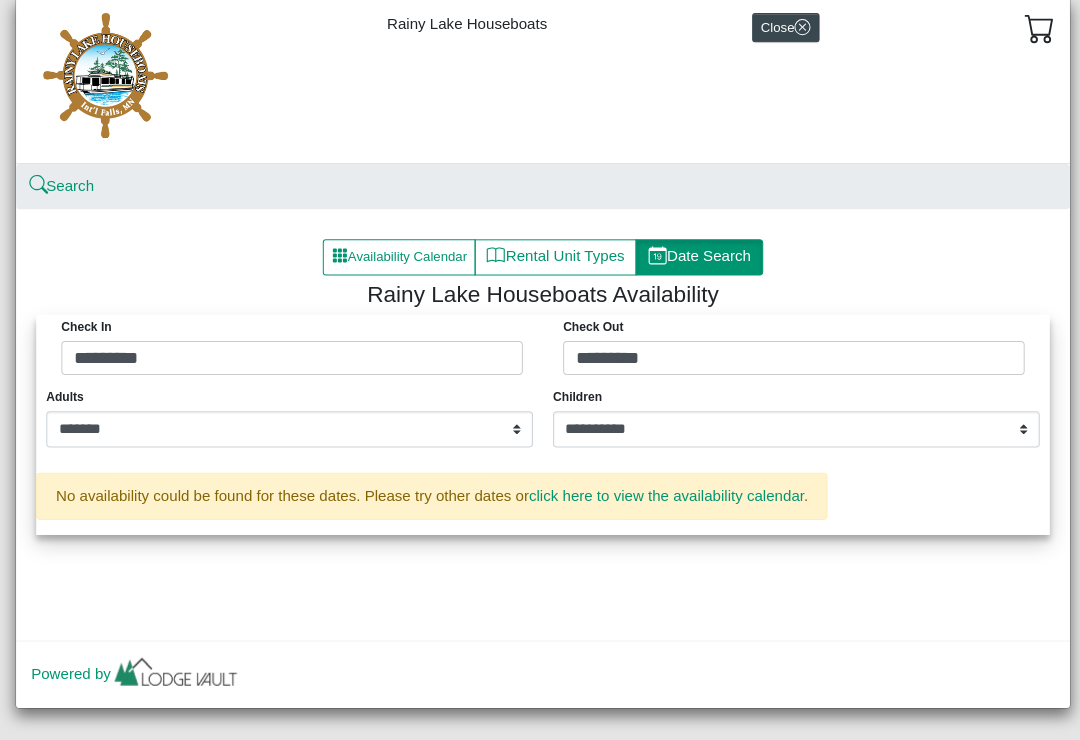 scroll, scrollTop: 57, scrollLeft: 0, axis: vertical 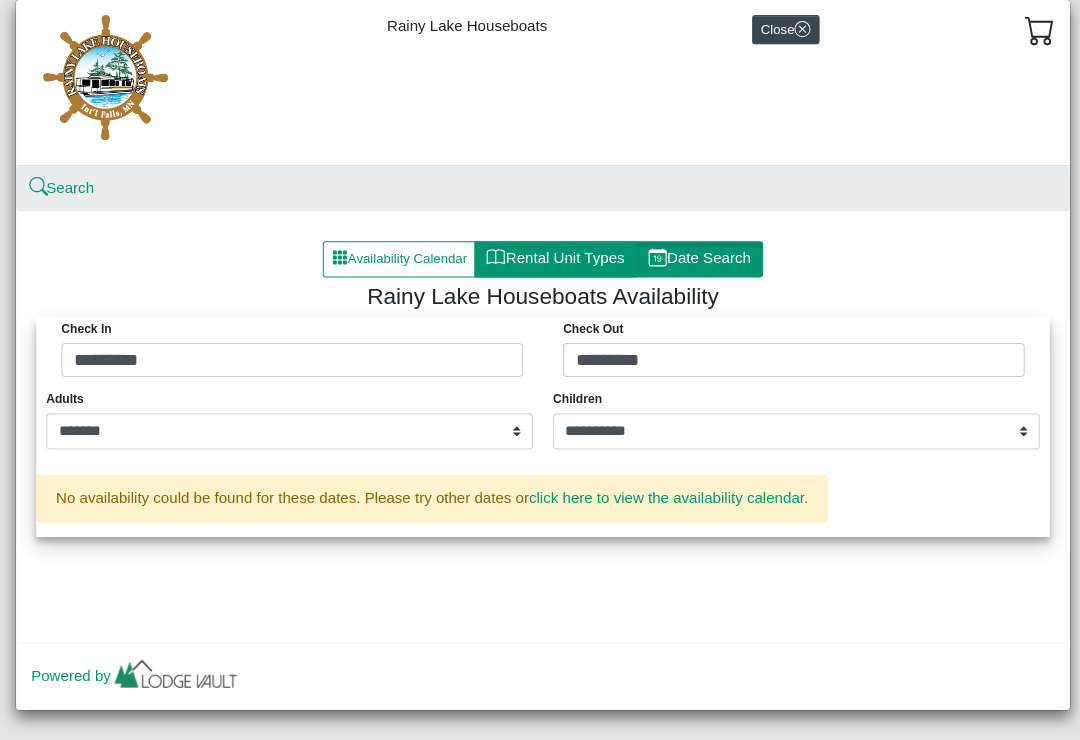 click on "Rental Unit Types" at bounding box center (552, 258) 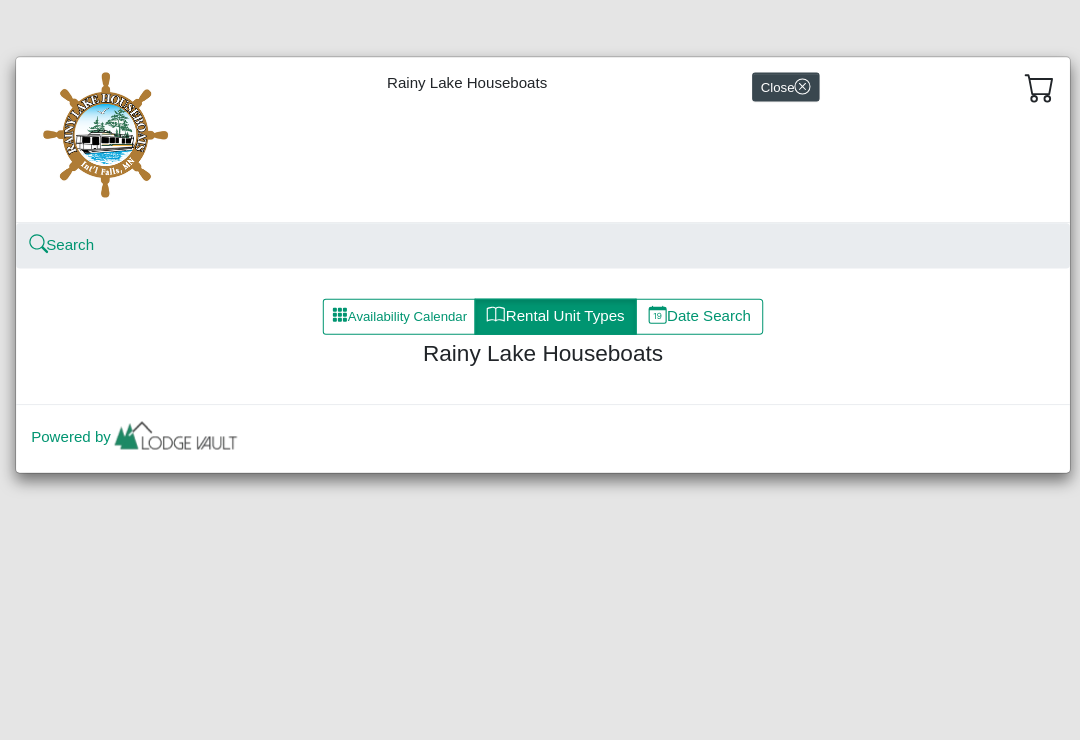 scroll, scrollTop: 0, scrollLeft: 0, axis: both 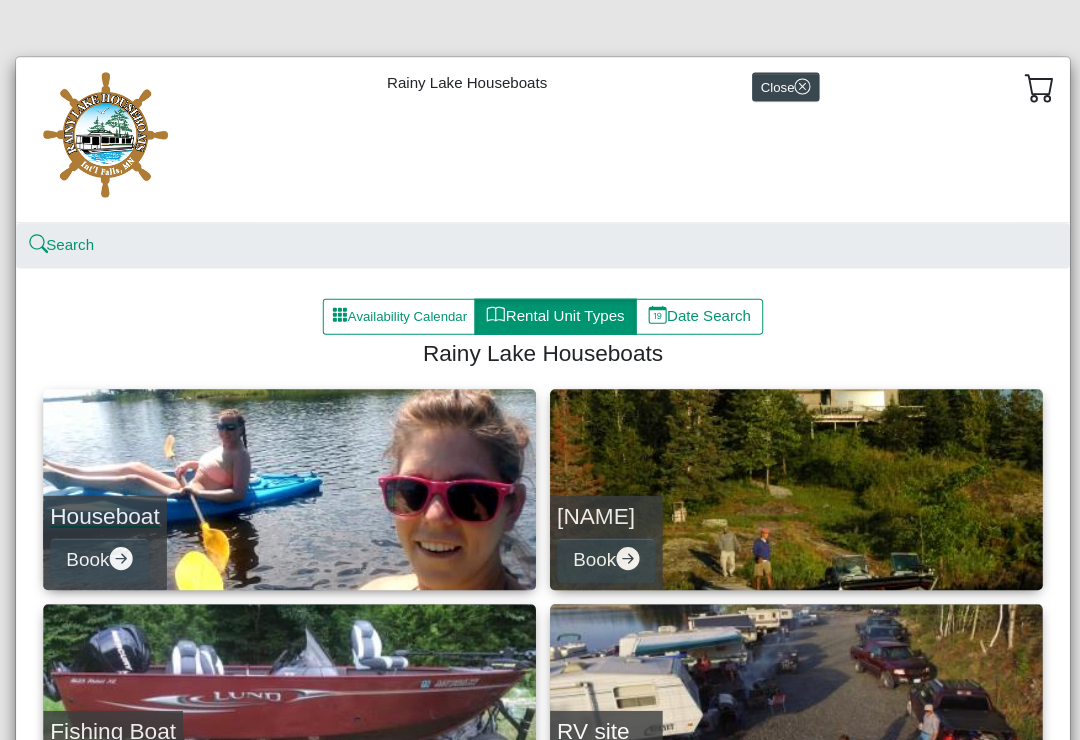 click on "Houseboat" at bounding box center (104, 513) 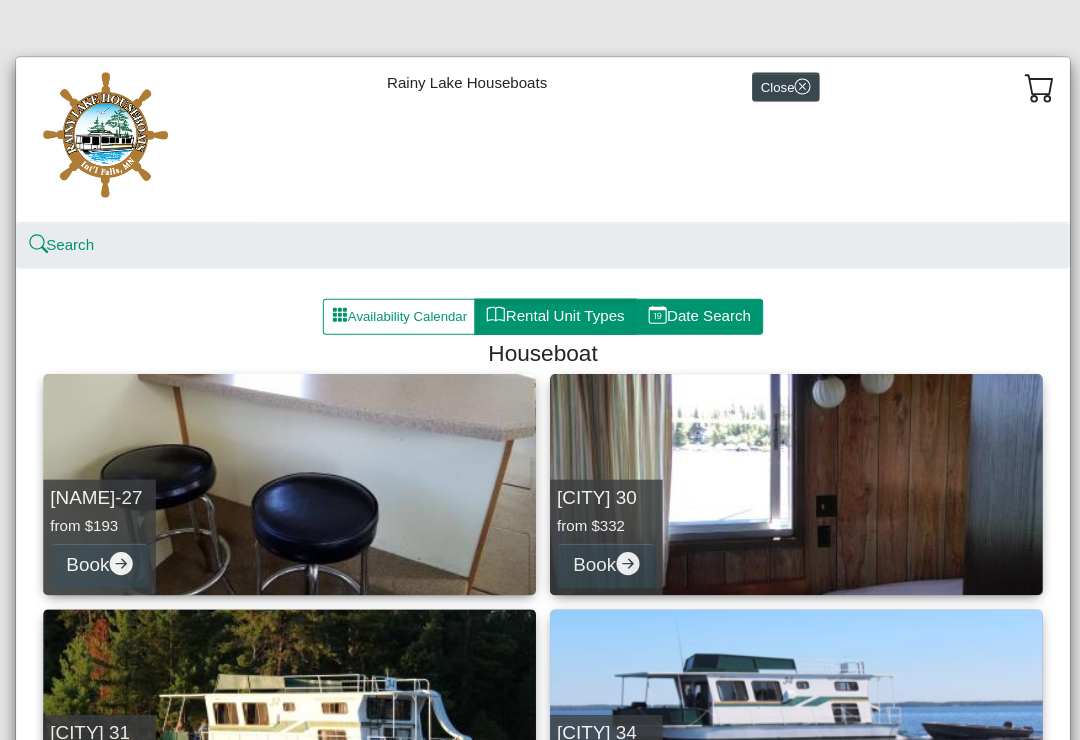 click on "Date Search" at bounding box center [695, 315] 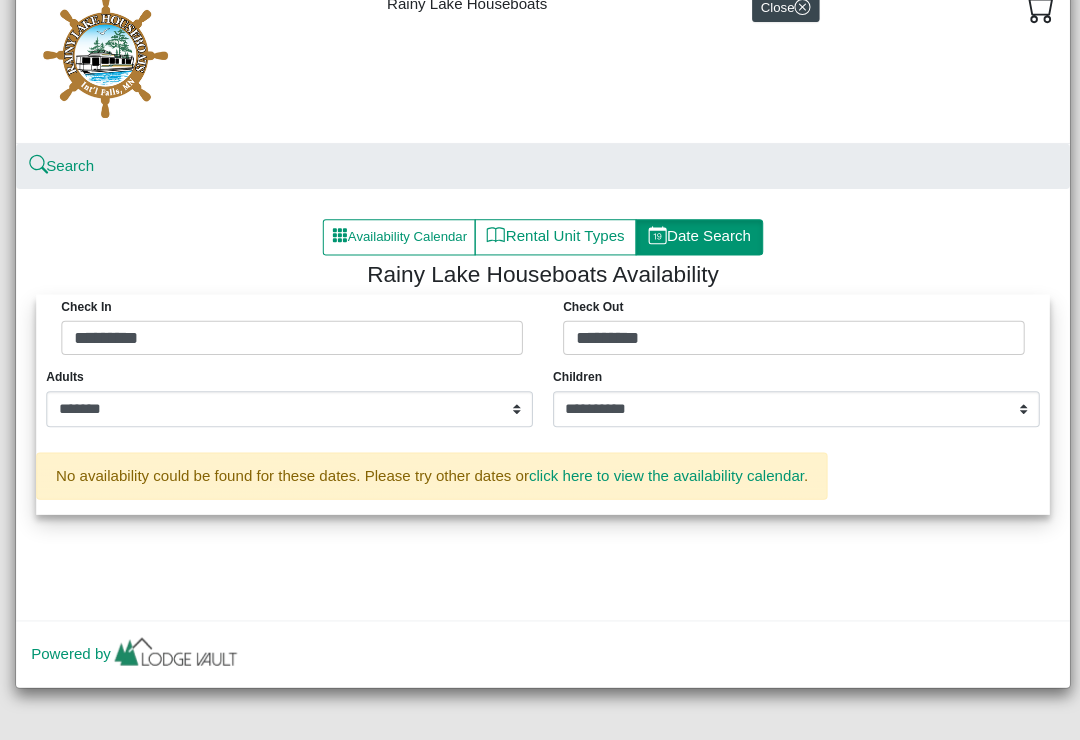 scroll, scrollTop: 79, scrollLeft: 0, axis: vertical 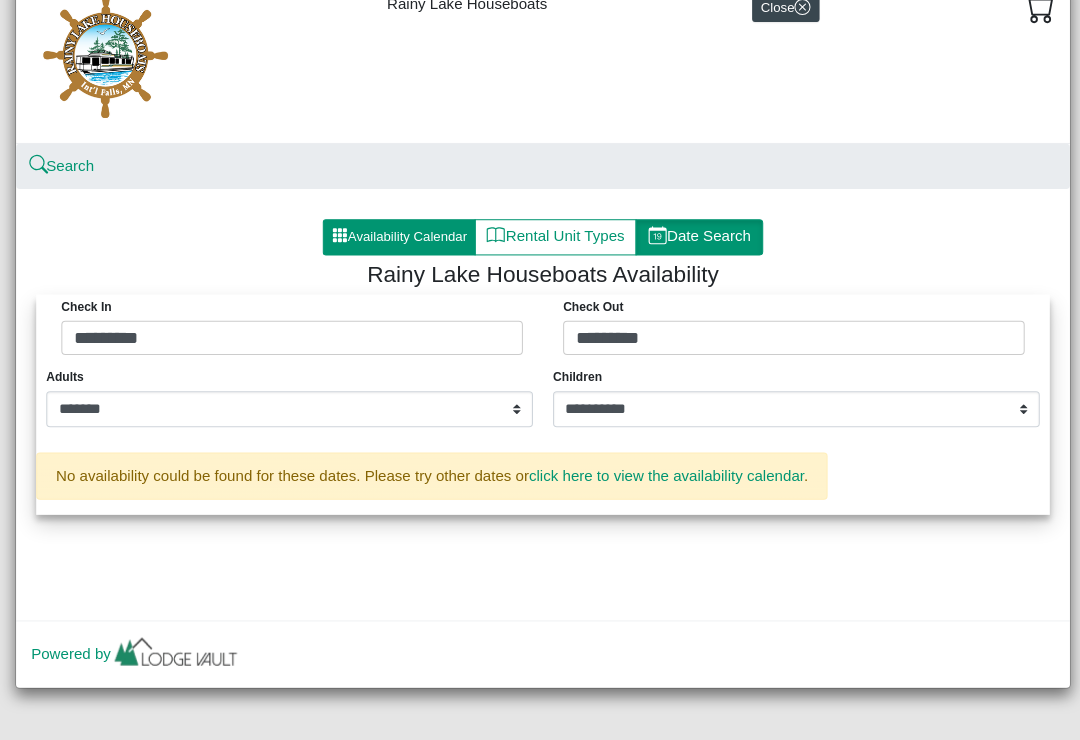 click on "Availability Calendar" at bounding box center (397, 236) 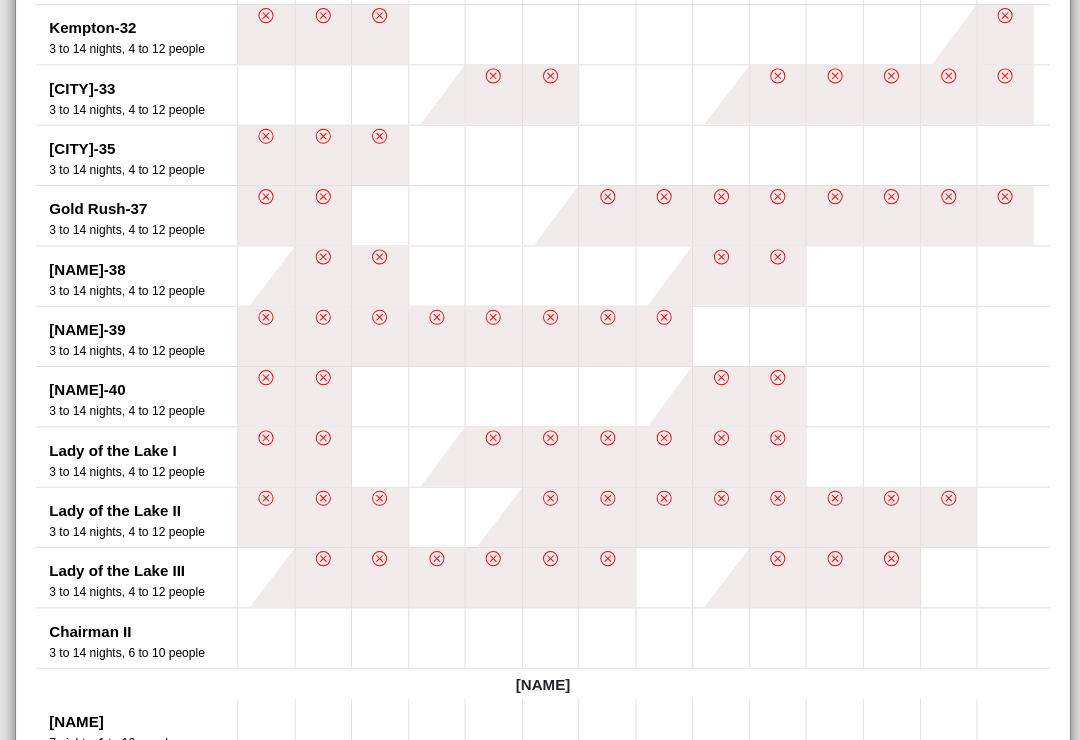 scroll, scrollTop: 1458, scrollLeft: 0, axis: vertical 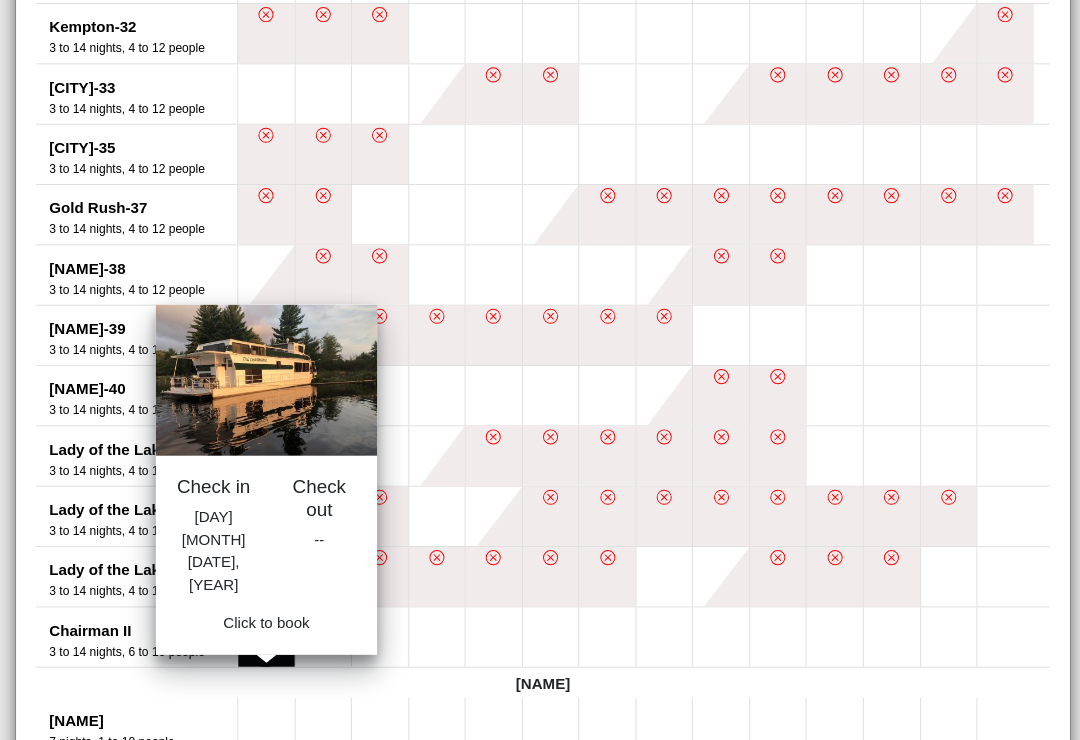 click at bounding box center [265, 633] 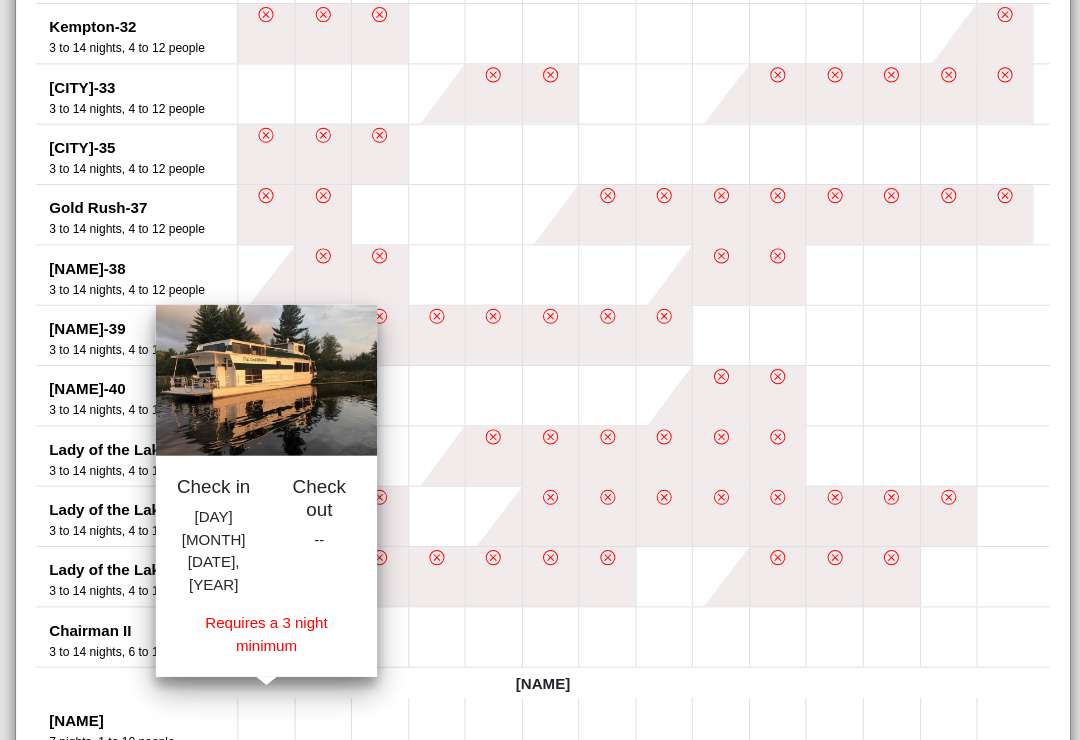 click at bounding box center [321, 393] 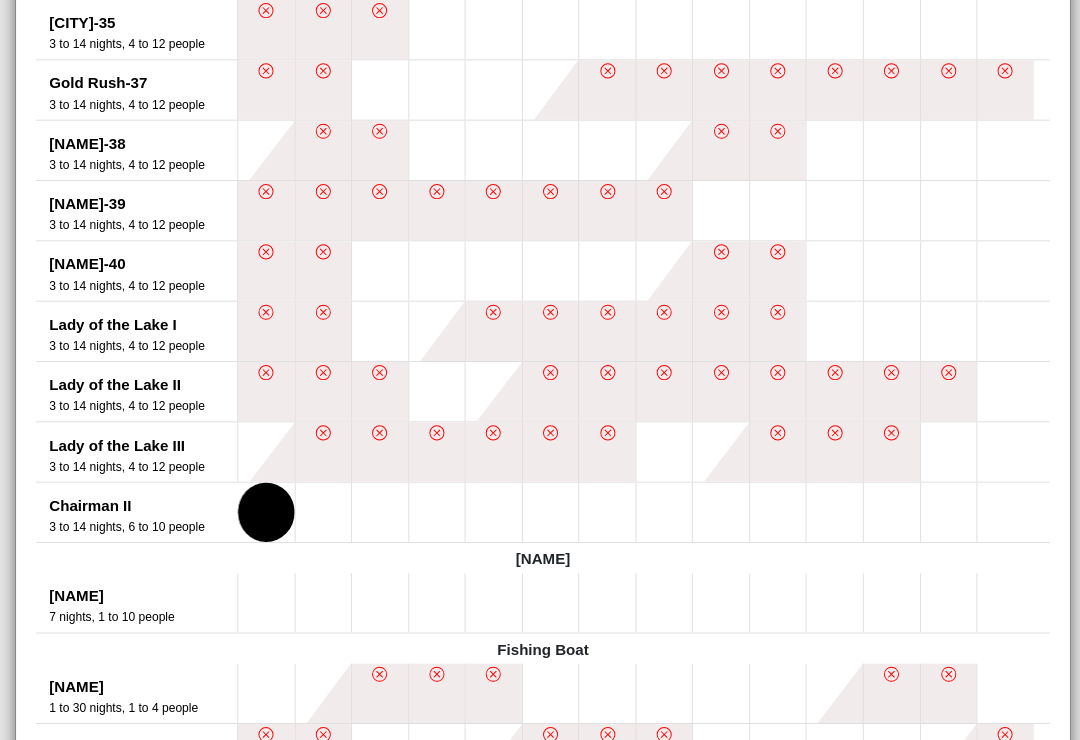 scroll, scrollTop: 1610, scrollLeft: 0, axis: vertical 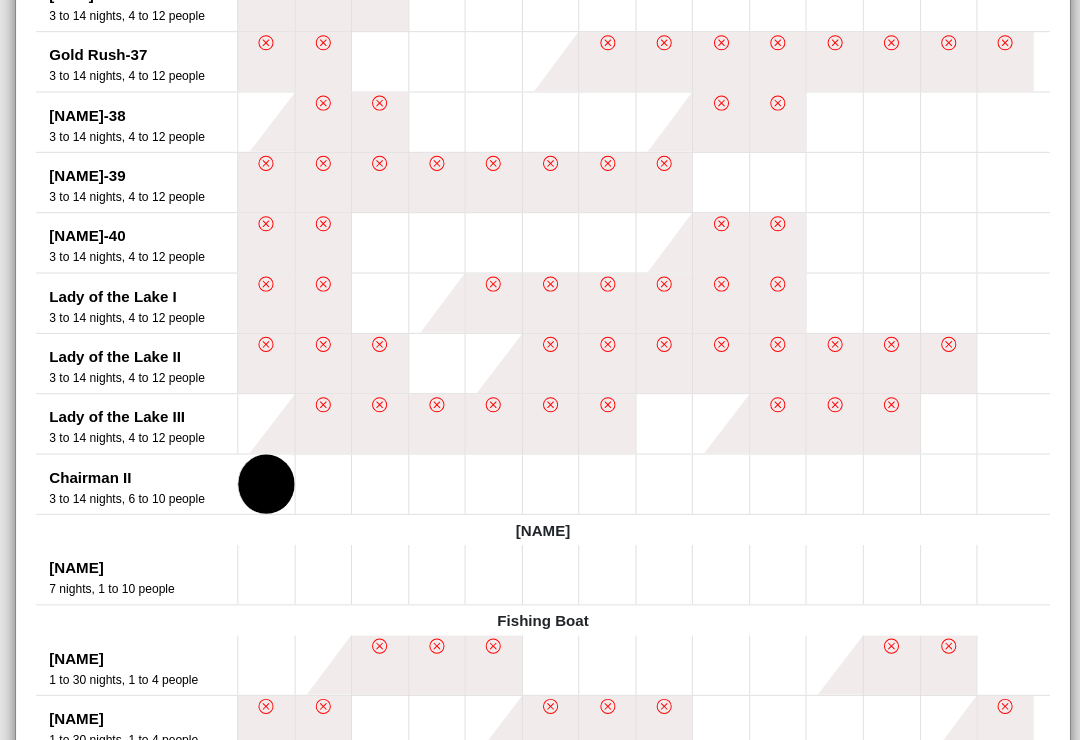 click on "[NAME]" at bounding box center (142, 565) 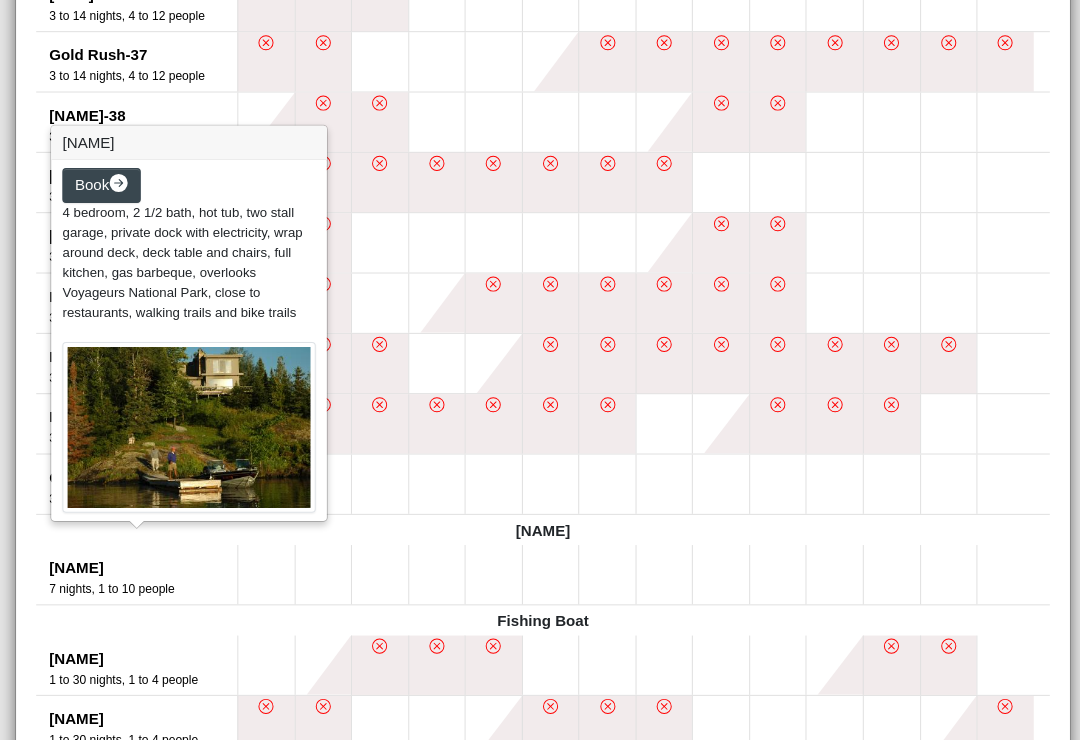 click on "[CITY] [NUMBER] [NUMBER] to [NUMBER] nights [NUMBER] to [NUMBER] people [CITY] [NUMBER] [NUMBER] to [NUMBER] nights [NUMBER] to [NUMBER] people [CITY] [NUMBER] [NUMBER] to [NUMBER] nights [NUMBER] to [NUMBER] people [CITY] [NUMBER] [NUMBER] to [NUMBER] nights [NUMBER] to [NUMBER] people [CITY] [NUMBER] [NUMBER] to [NUMBER] nights [NUMBER] to [NUMBER] people [CITY]-[NUMBER] [NUMBER] to [NUMBER] nights [NUMBER] to [NUMBER] people [CITY]-[NUMBER] [NUMBER] to [NUMBER] nights [NUMBER] to [NUMBER] people [CITY]-[NUMBER] [NUMBER] to [NUMBER] nights [NUMBER] to [NUMBER] people [CITY]-[NUMBER] [NUMBER] to [NUMBER] nights [NUMBER] to [NUMBER] people [CITY]-[NUMBER] [NUMBER] to [NUMBER] nights [NUMBER] to [NUMBER] people [CITY] [NUMBER] [NUMBER] to [NUMBER] nights [NUMBER] to [NUMBER] people [CITY]-[NUMBER] [NUMBER] to [NUMBER] nights [NUMBER] to [NUMBER] people [CITY]-[NUMBER] [NUMBER] to [NUMBER] nights [NUMBER] to [NUMBER] people [CITY]-[NUMBER] [NUMBER] to [NUMBER] nights [NUMBER] to [NUMBER] people [CITY]-[NUMBER] [NUMBER] to [NUMBER] nights [NUMBER] to [NUMBER] people [CITY]-[NUMBER] [NUMBER] to [NUMBER] nights [NUMBER] to [NUMBER] people [CITY]-[NUMBER] [NAME]" at bounding box center [540, -56] 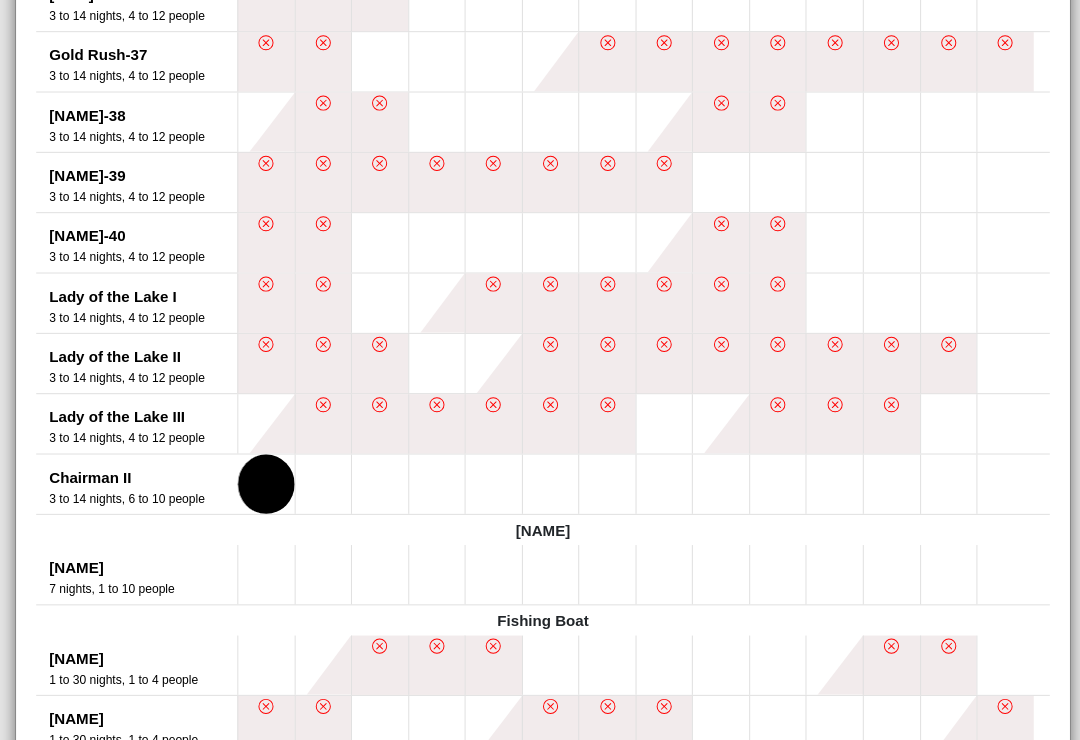 click at bounding box center (265, 481) 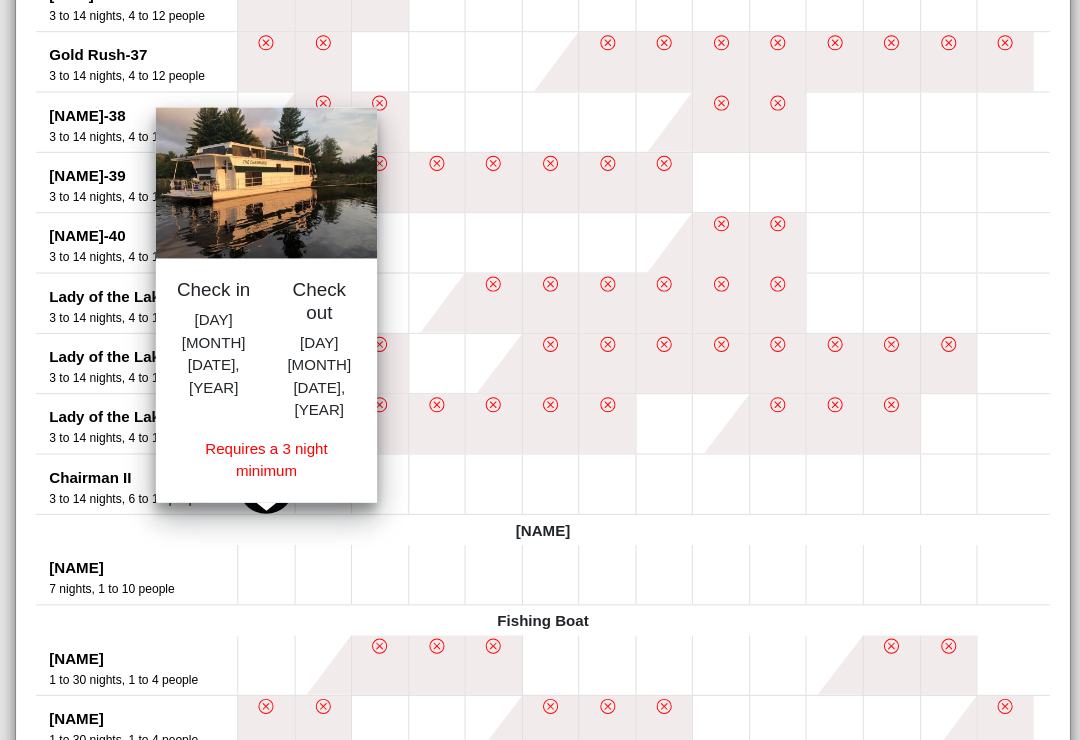 click at bounding box center [265, 481] 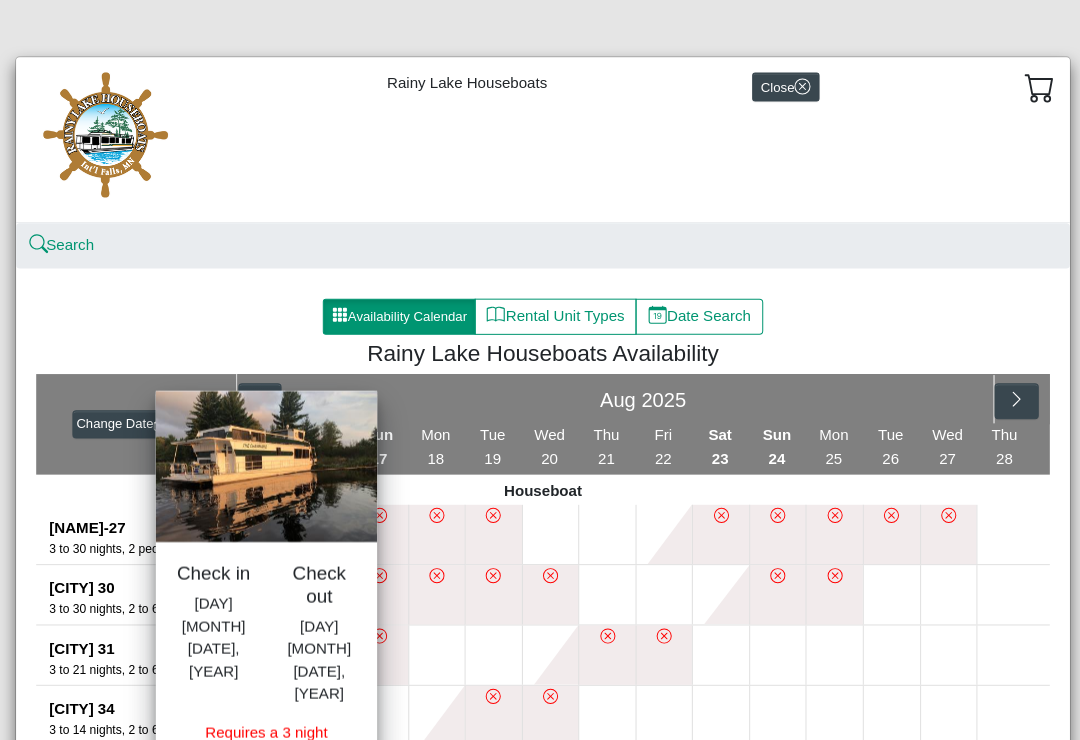 scroll, scrollTop: 0, scrollLeft: 0, axis: both 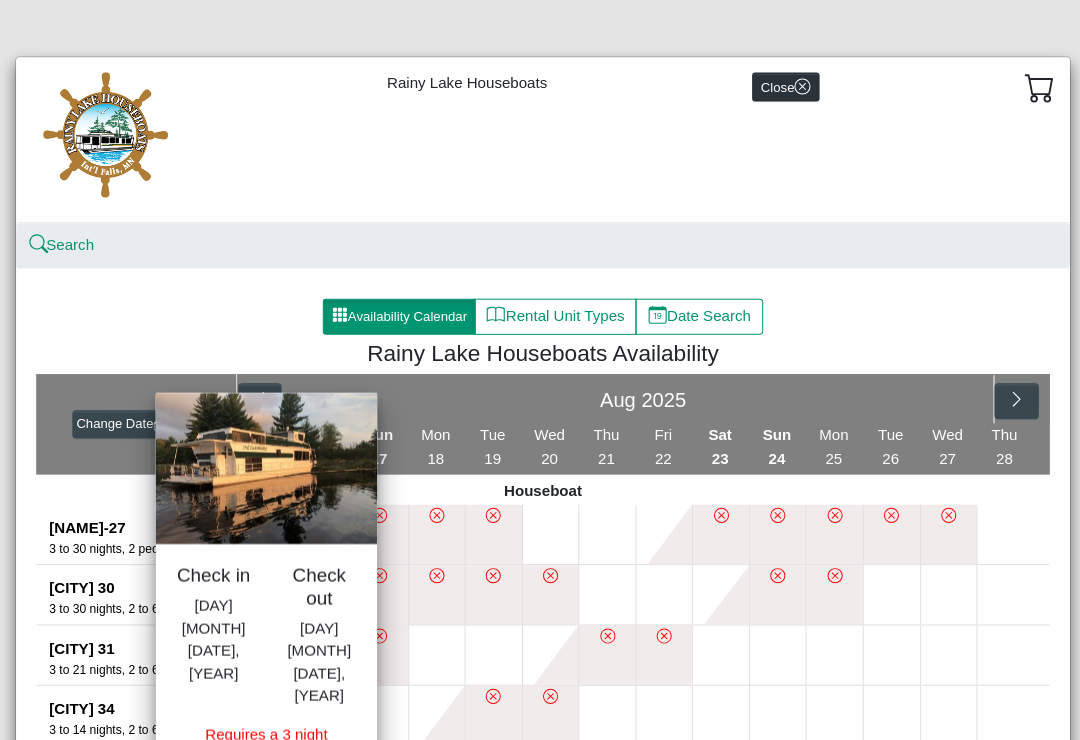 click on "Close" at bounding box center (781, 86) 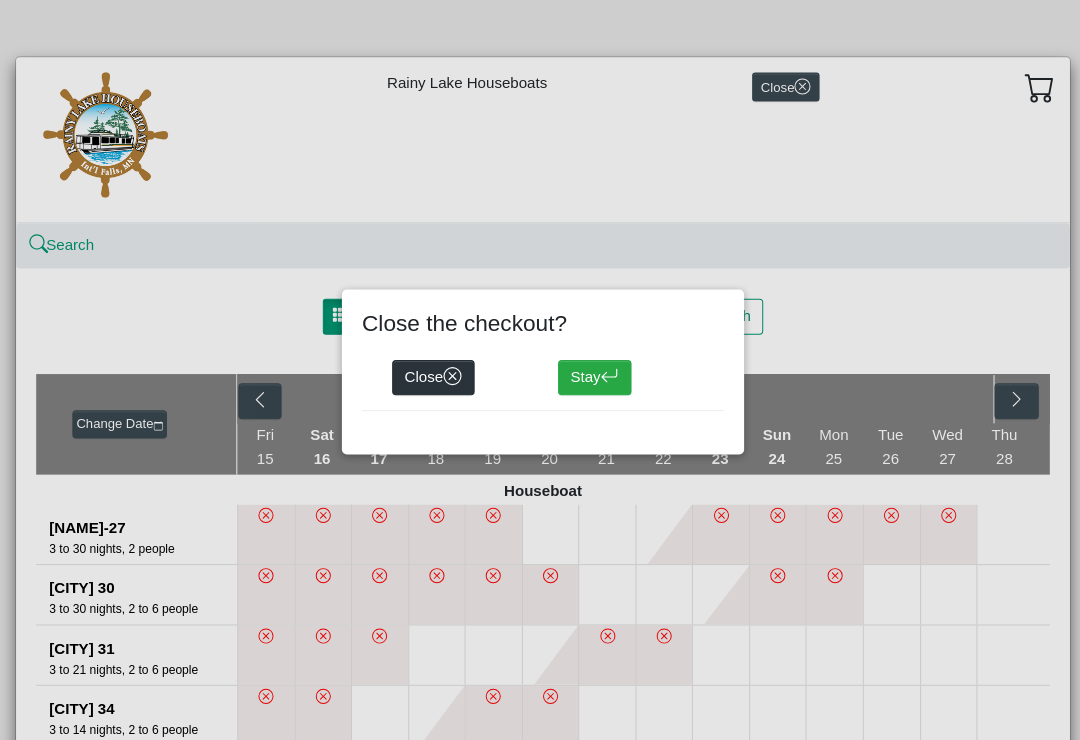 click on "Close" at bounding box center (431, 376) 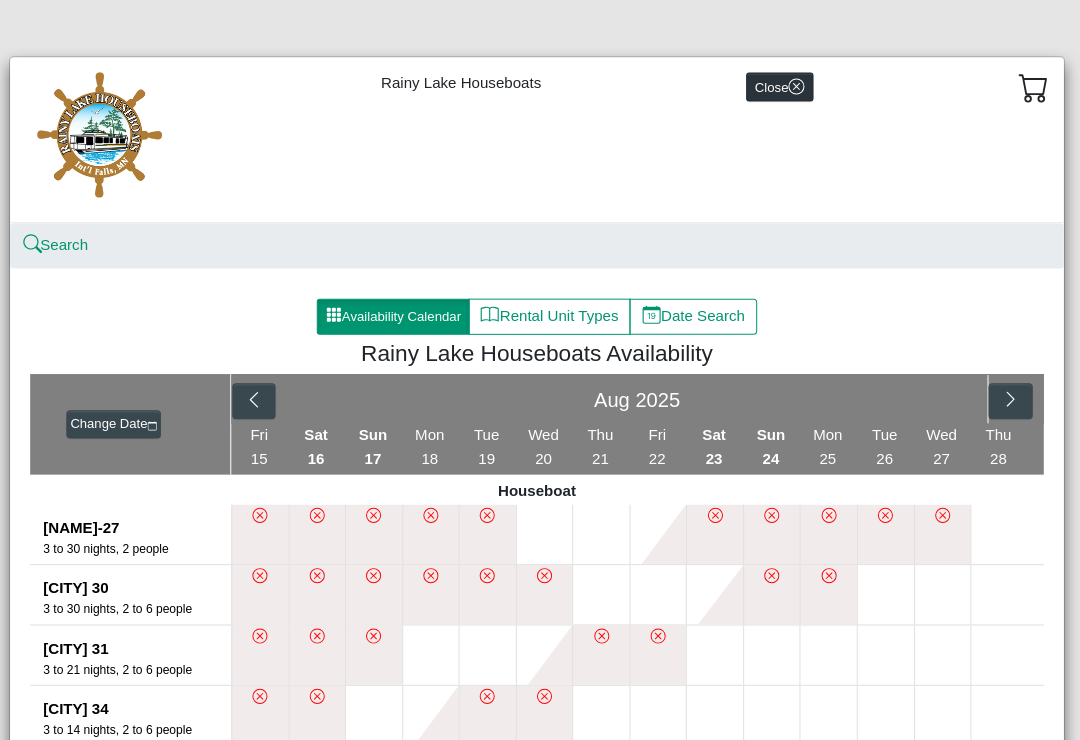 click on "Close" at bounding box center (781, 86) 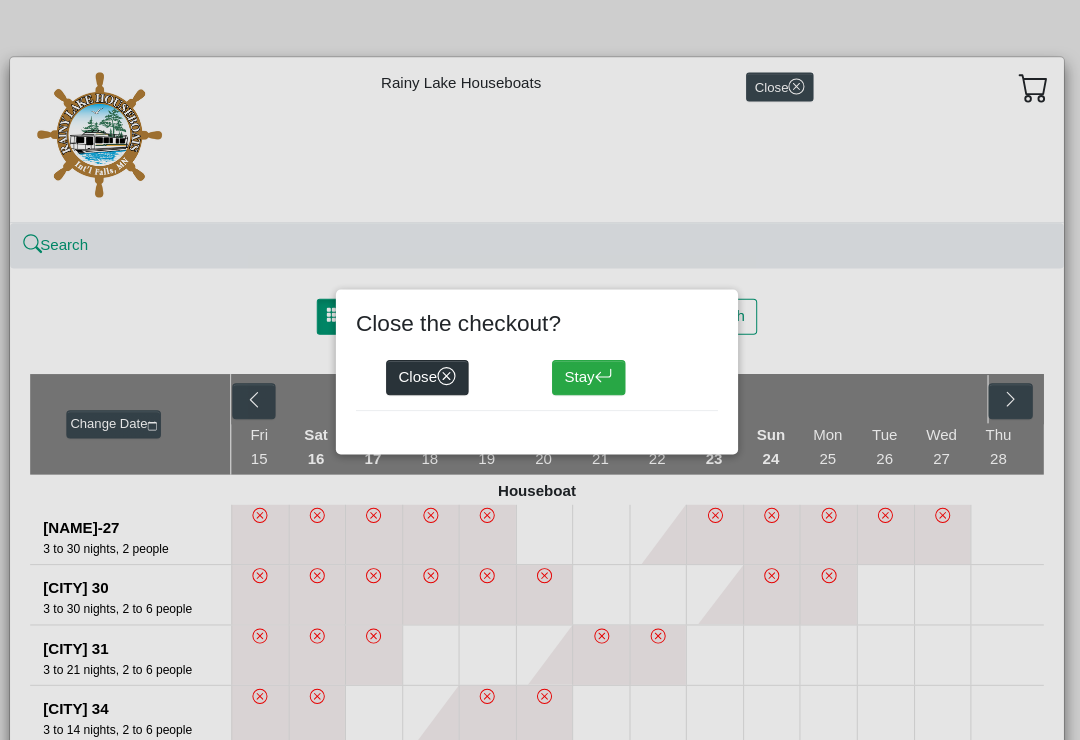 click 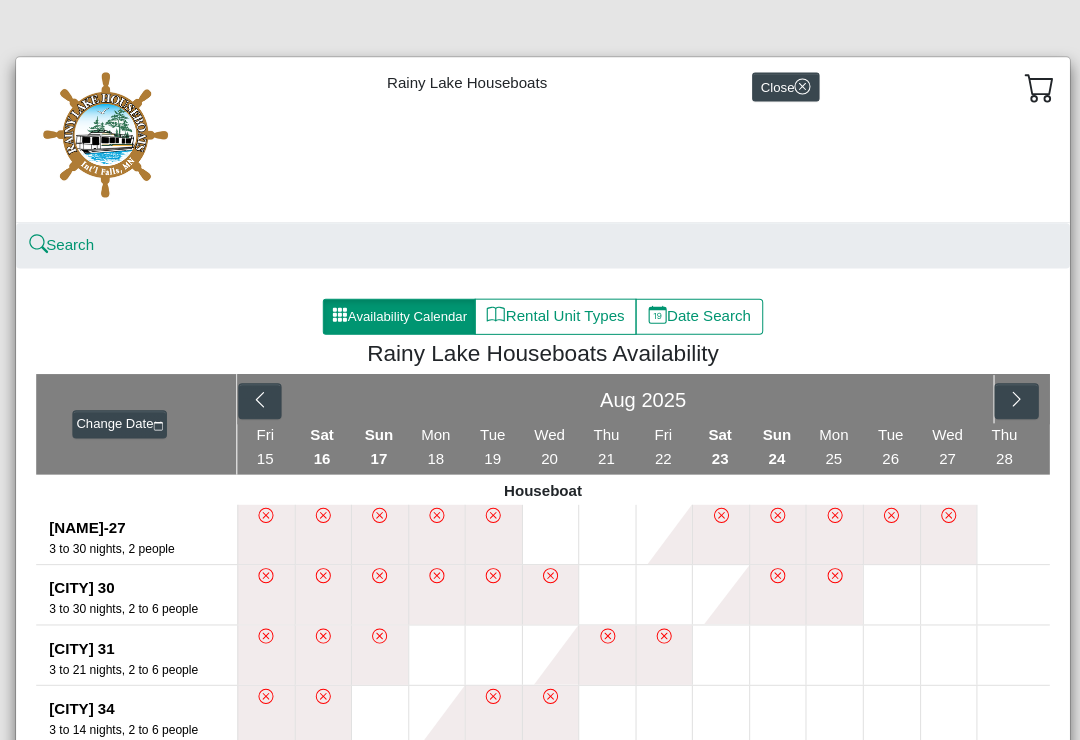 select on "*" 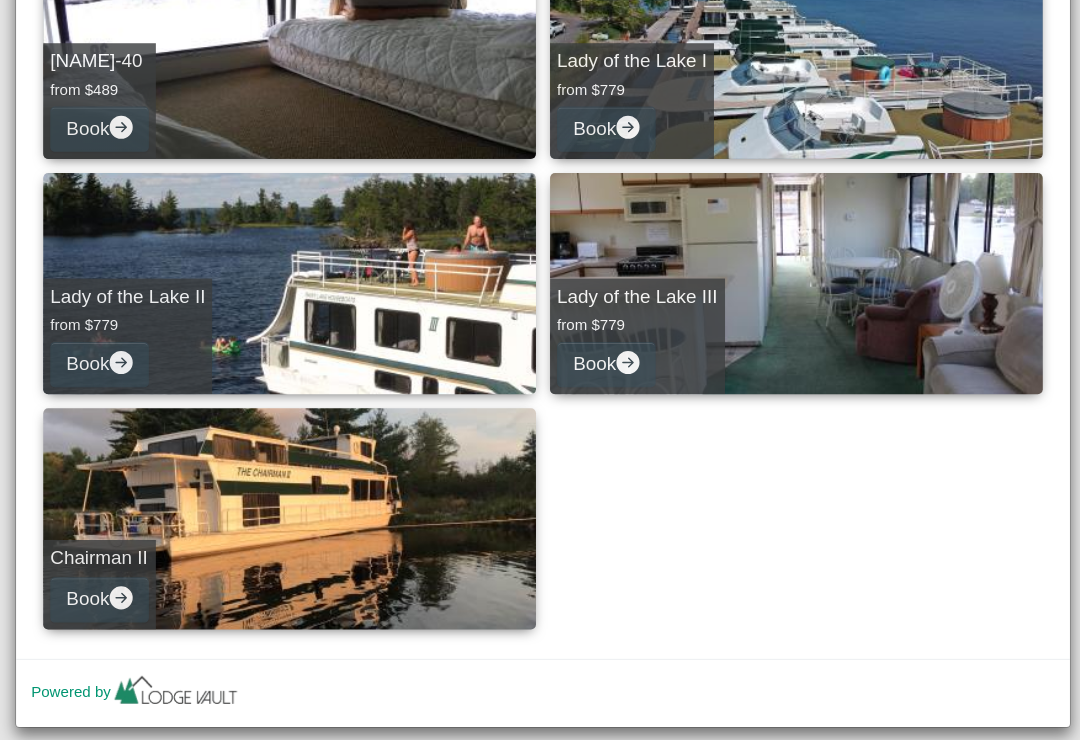 scroll, scrollTop: 3037, scrollLeft: 0, axis: vertical 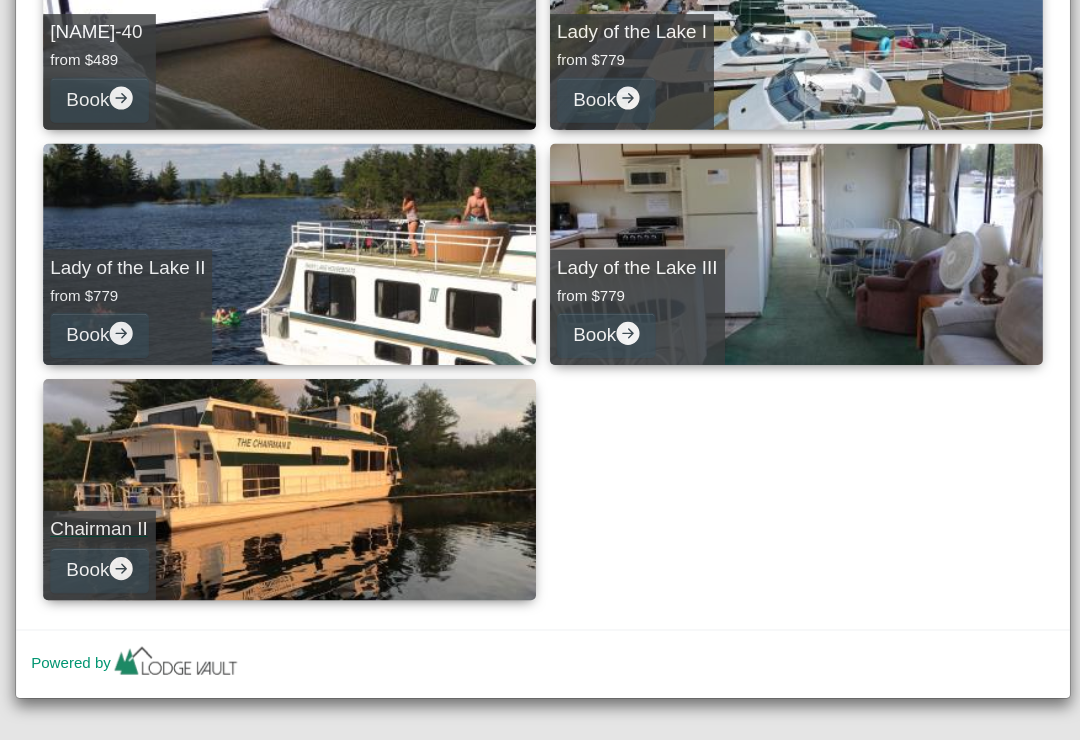 click on "Chairman II  Book" at bounding box center [288, 487] 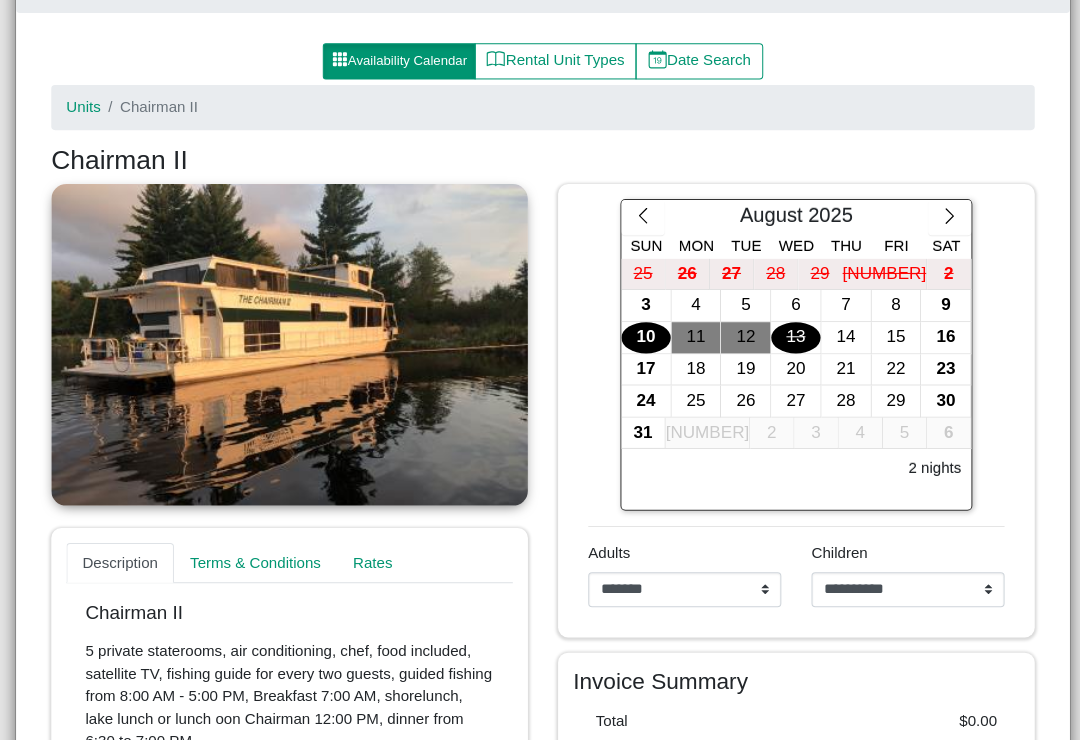 scroll, scrollTop: 255, scrollLeft: 0, axis: vertical 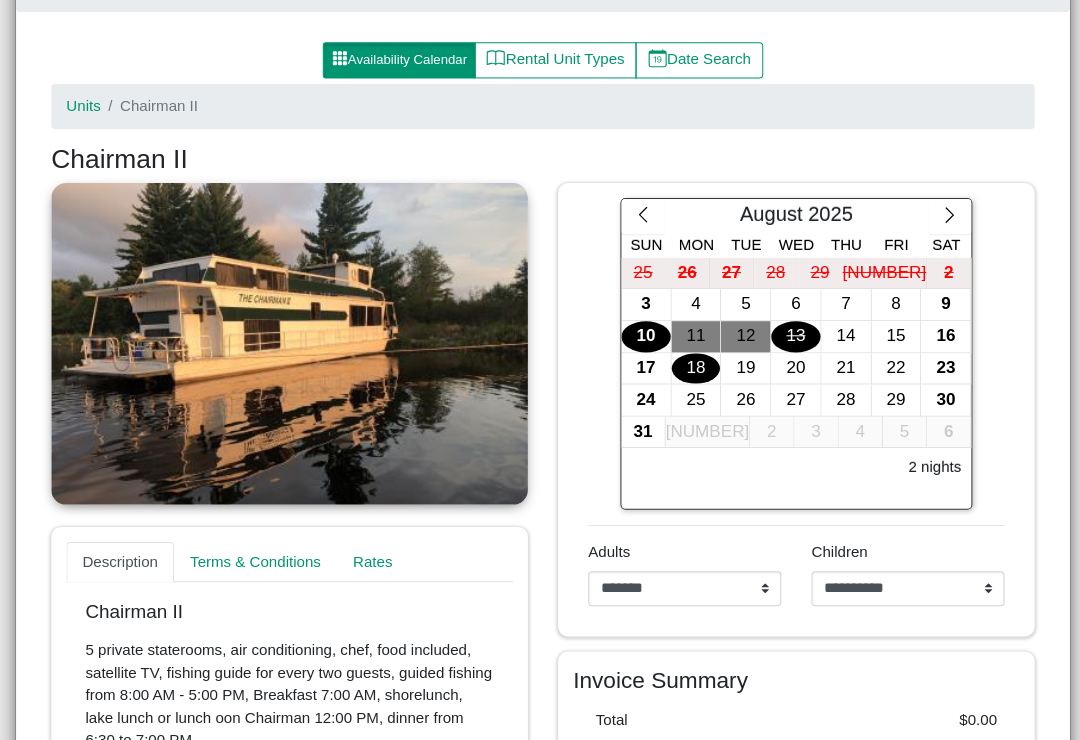 click on "18" at bounding box center [692, 366] 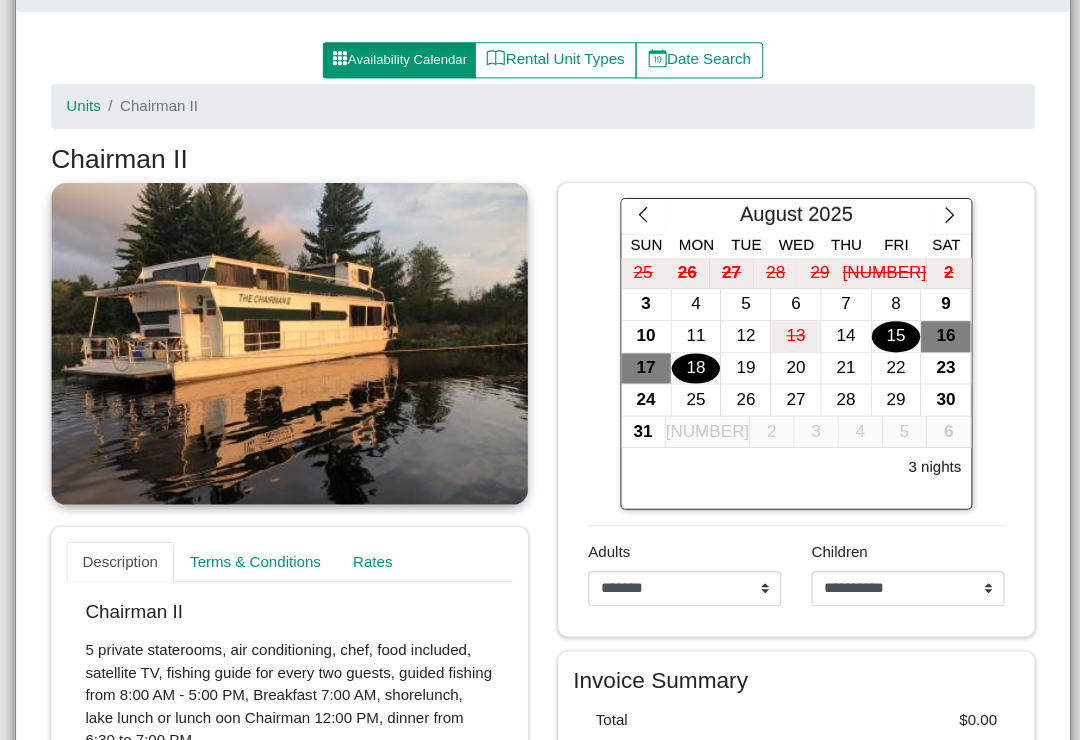 click on "15" at bounding box center (891, 334) 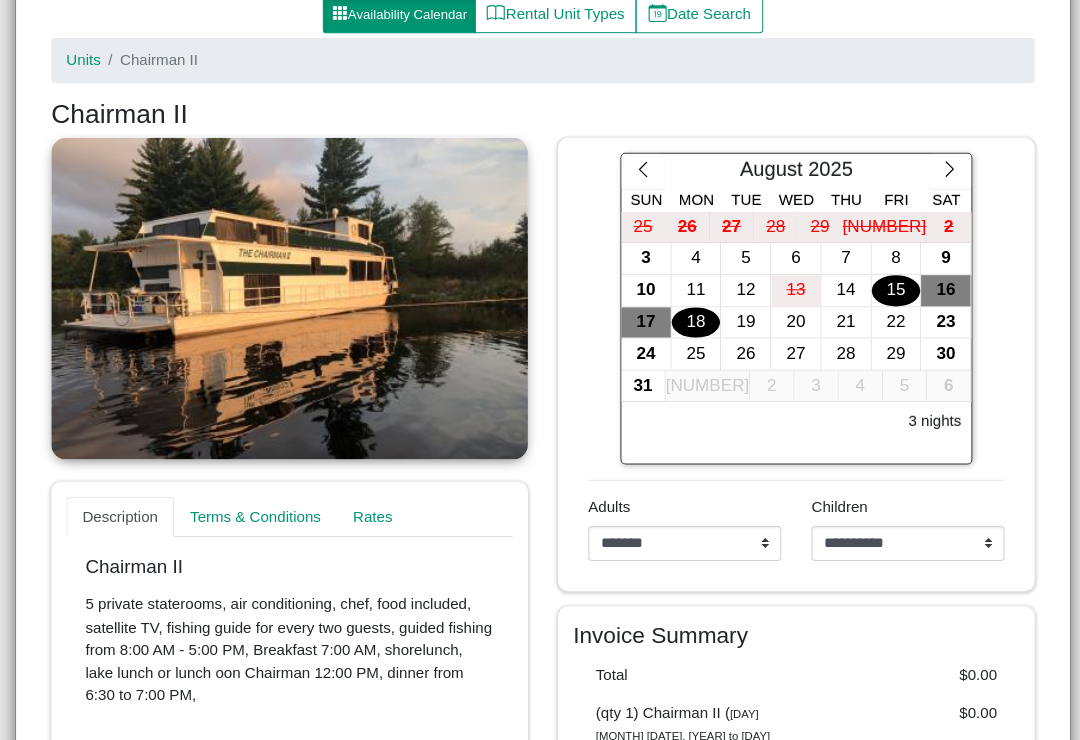 scroll, scrollTop: 303, scrollLeft: 0, axis: vertical 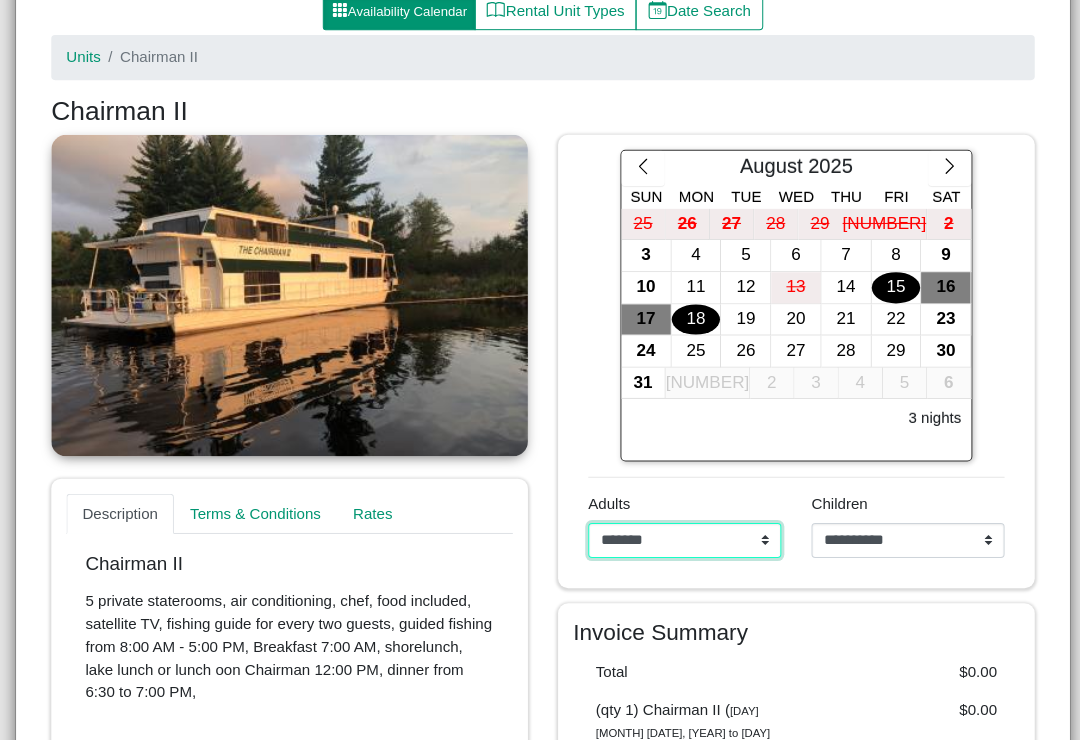 click on "**********" at bounding box center (681, 538) 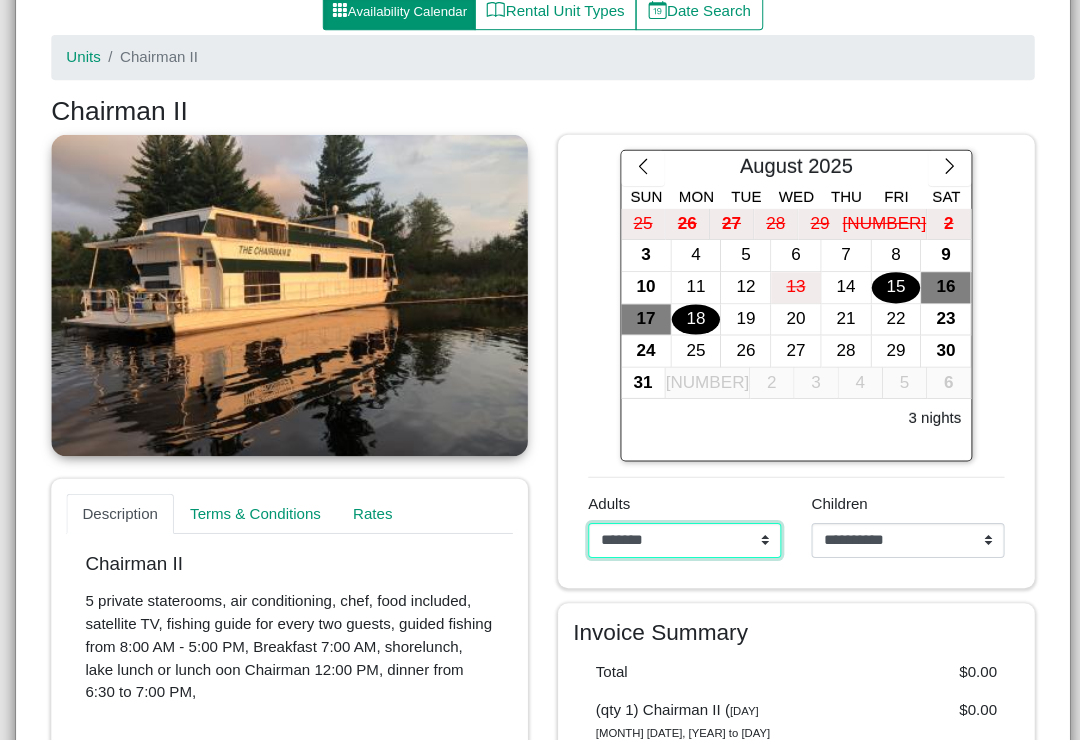 select on "*" 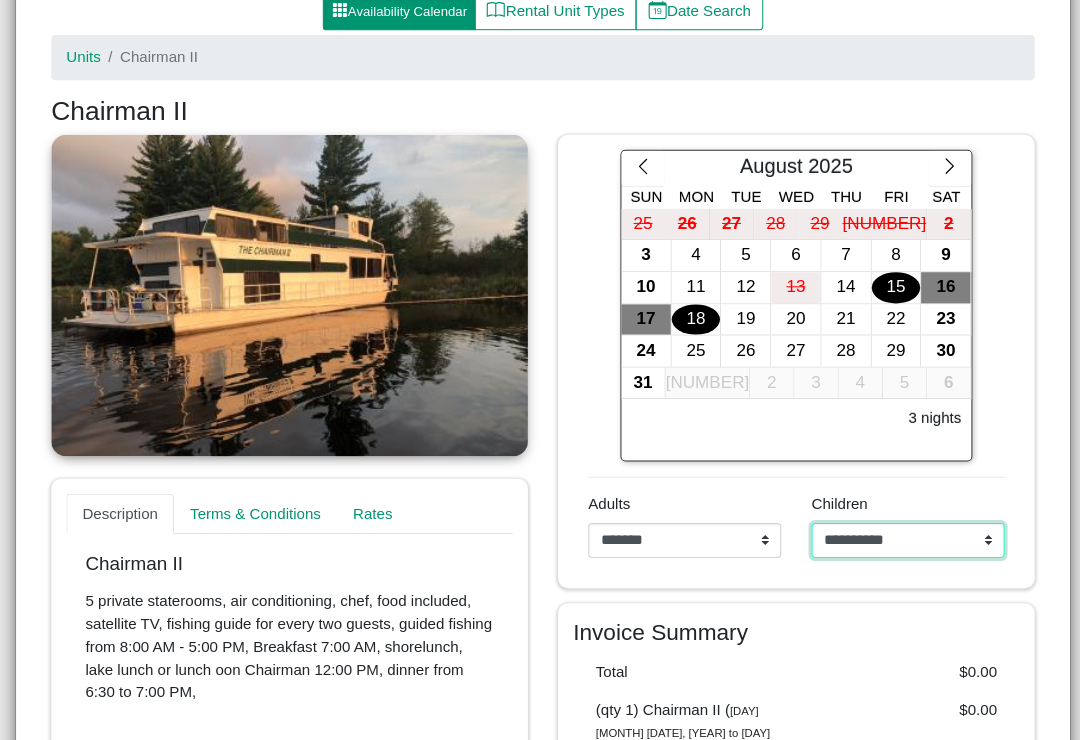 click on "**********" at bounding box center [903, 538] 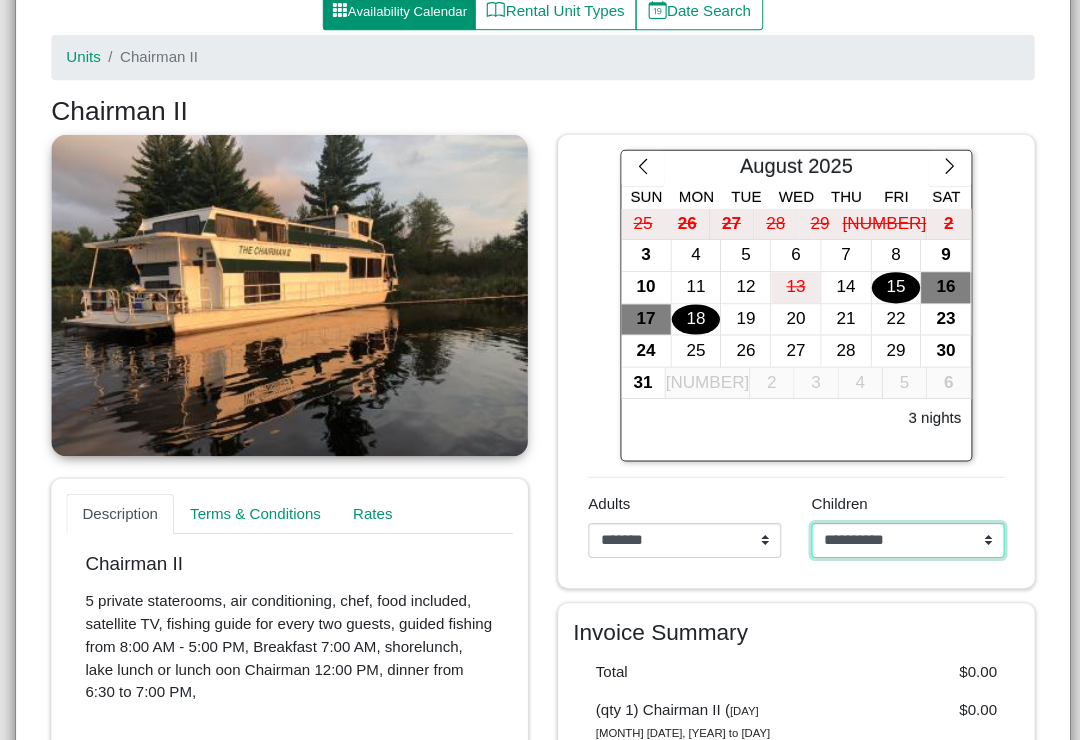 select on "*" 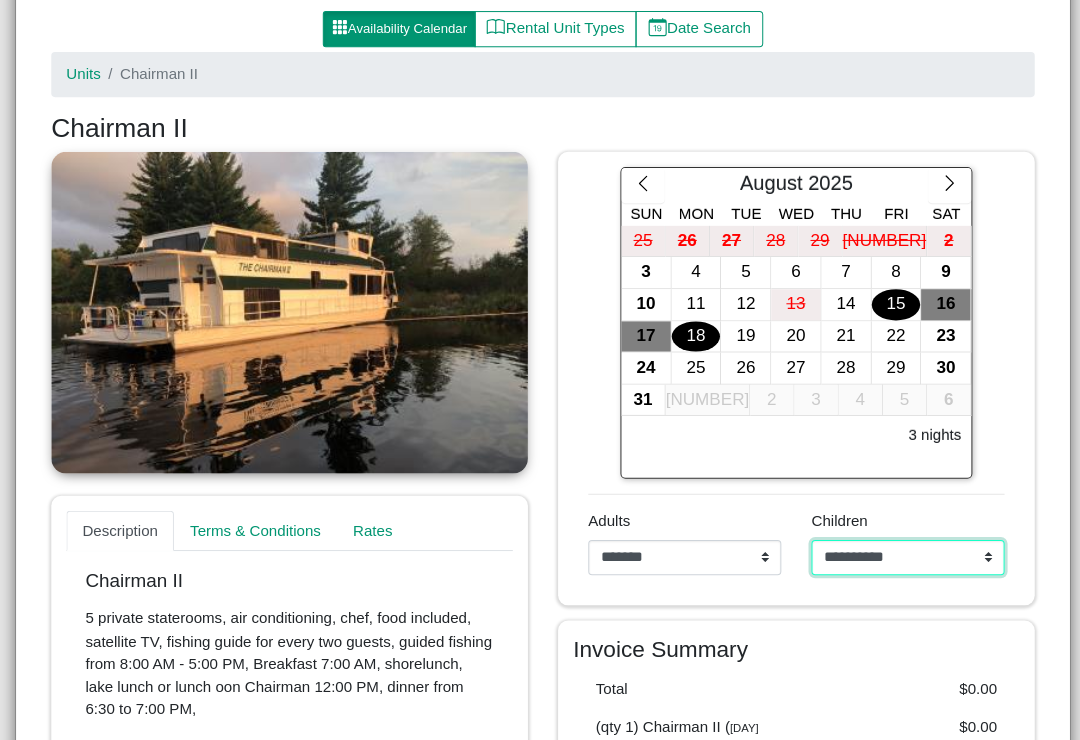 scroll, scrollTop: 261, scrollLeft: 0, axis: vertical 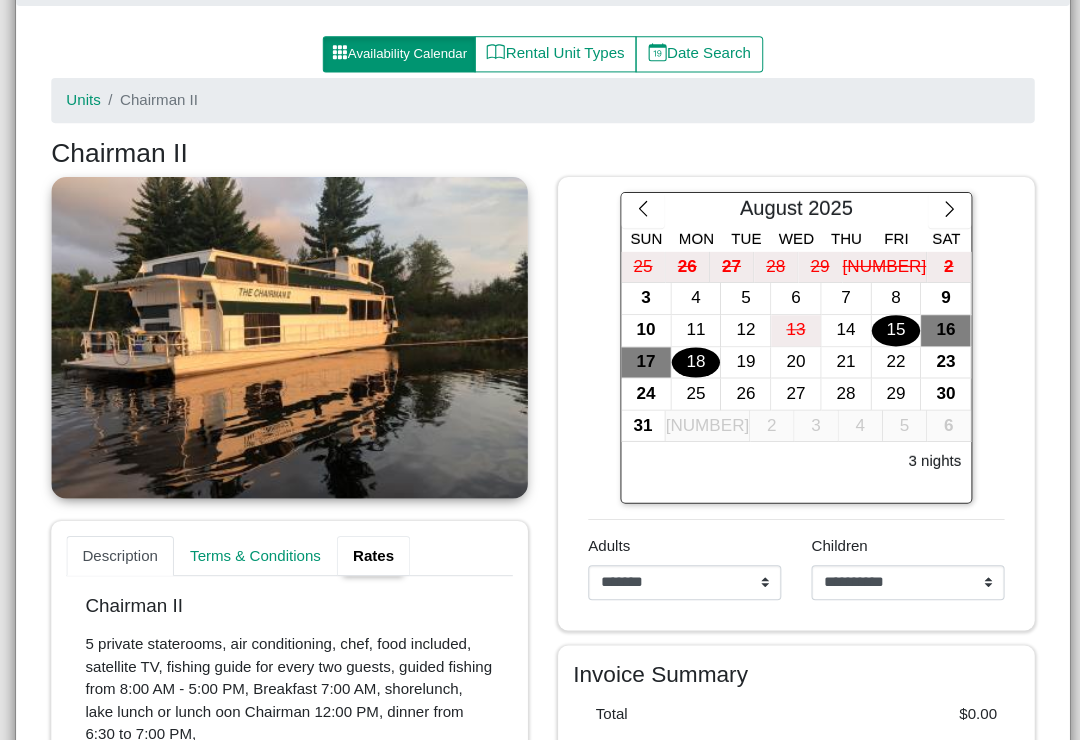 click on "Rates" at bounding box center (371, 553) 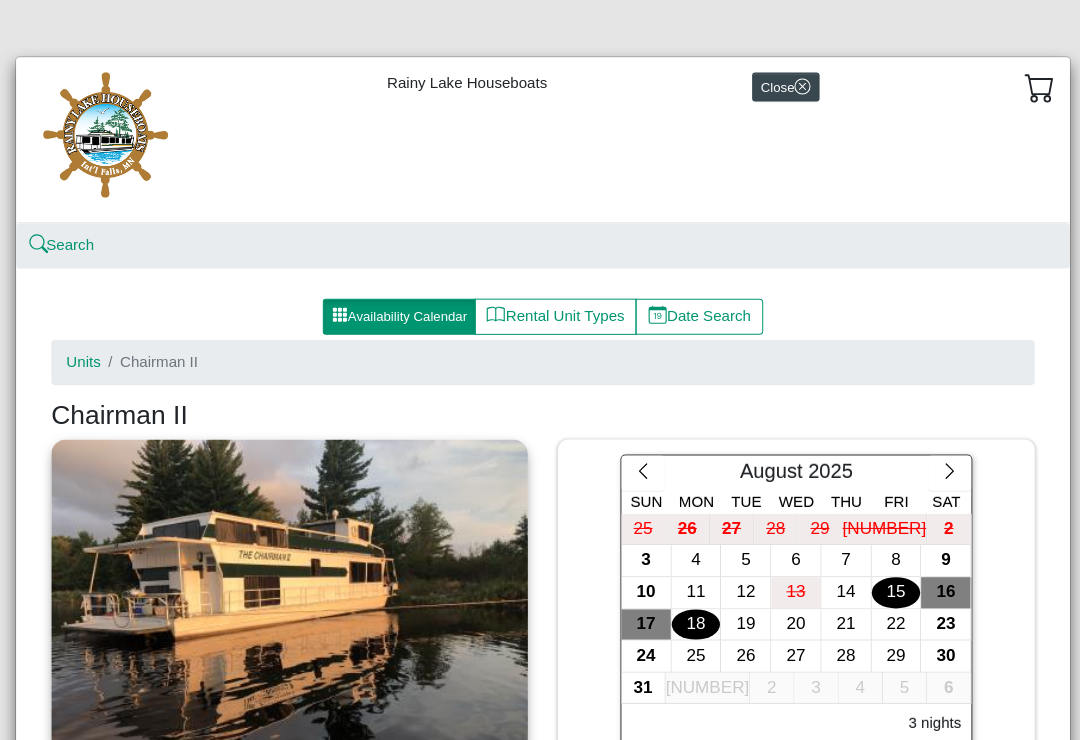 scroll, scrollTop: 0, scrollLeft: 0, axis: both 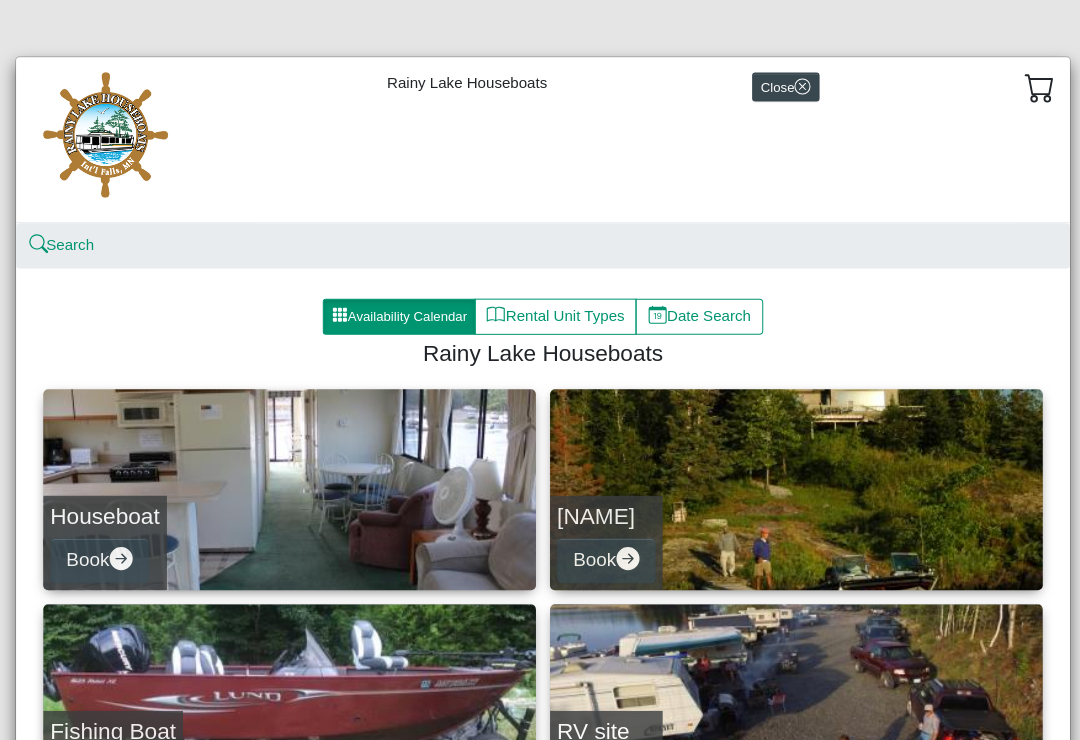 select on "*" 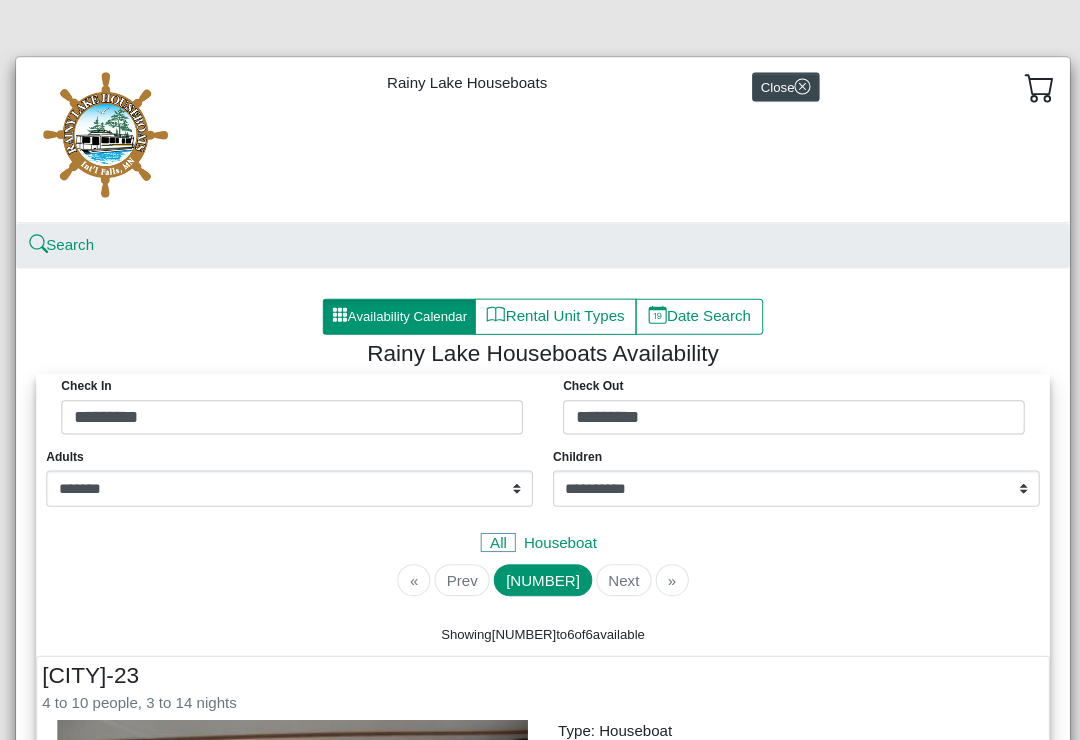 select on "*" 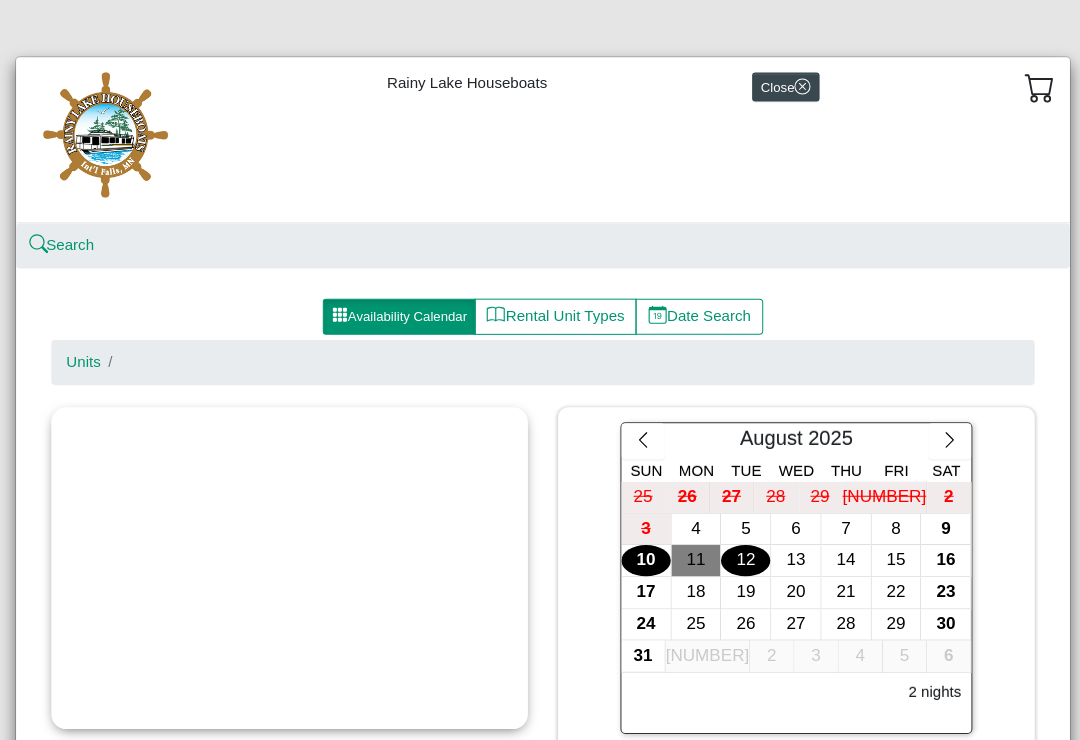 select on "*" 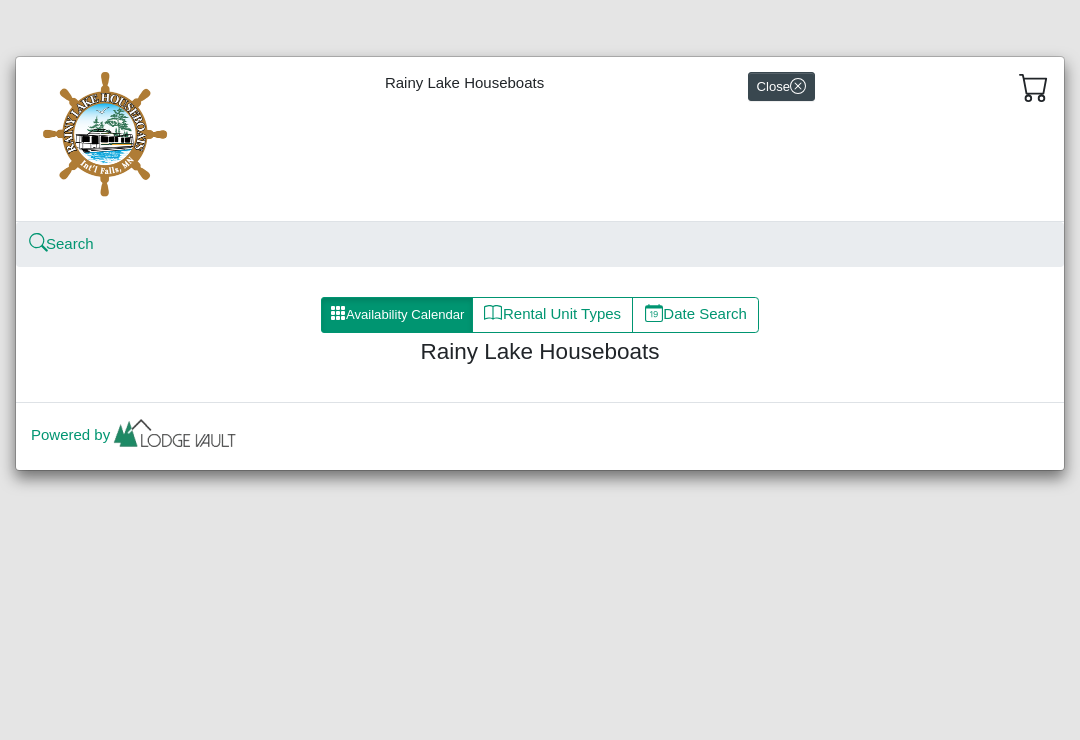 scroll, scrollTop: 0, scrollLeft: 0, axis: both 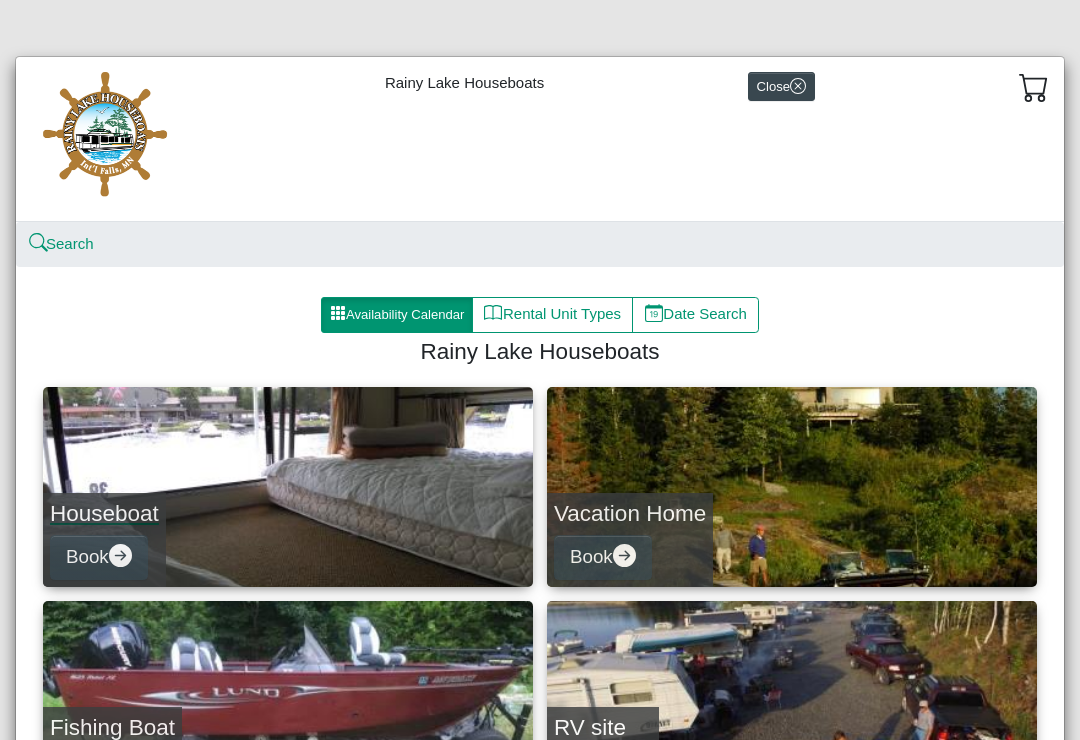 click on "Houseboat Book" at bounding box center [288, 487] 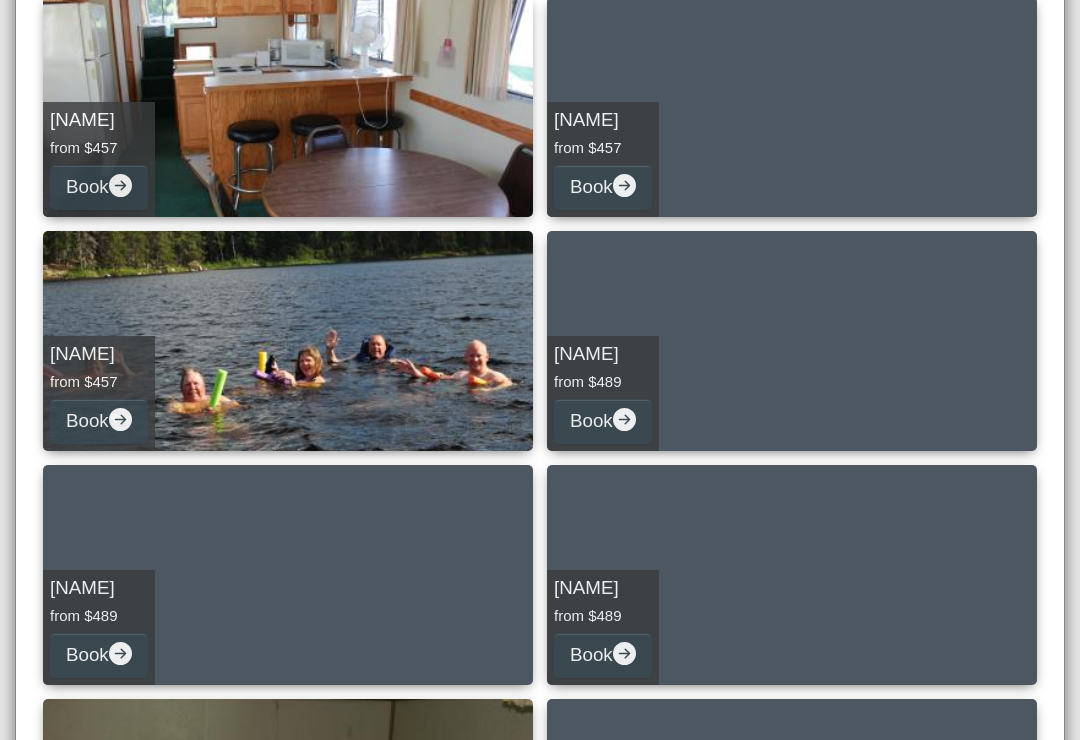 scroll, scrollTop: 2248, scrollLeft: 0, axis: vertical 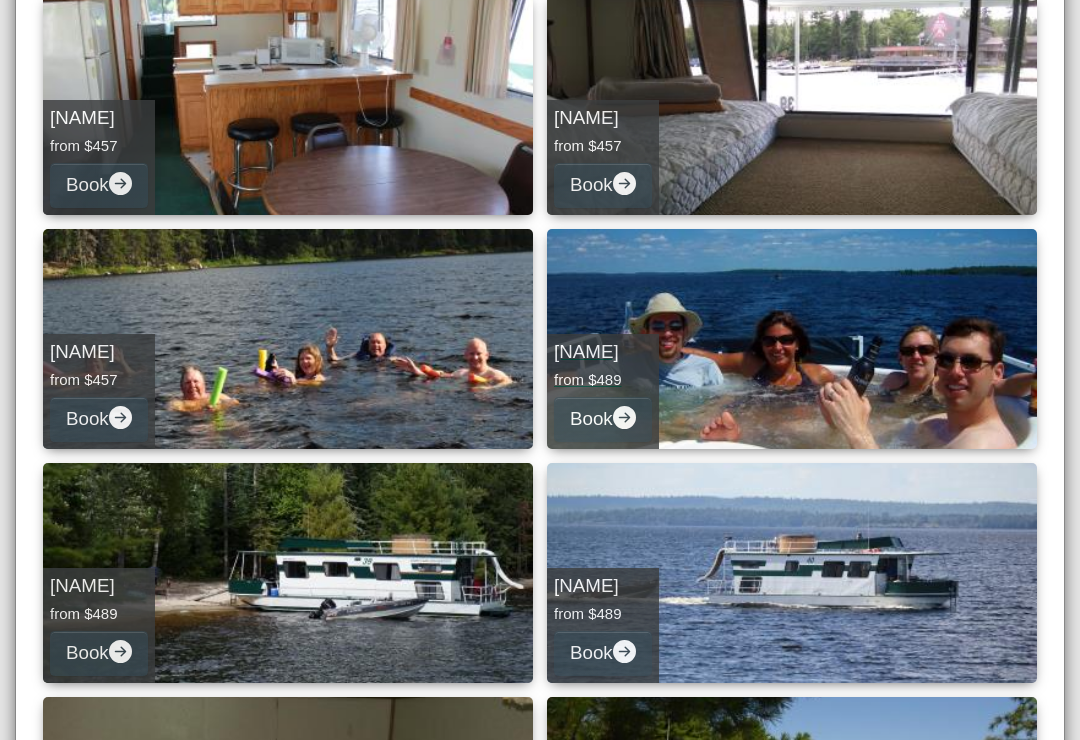 click on "from $489" at bounding box center (603, 380) 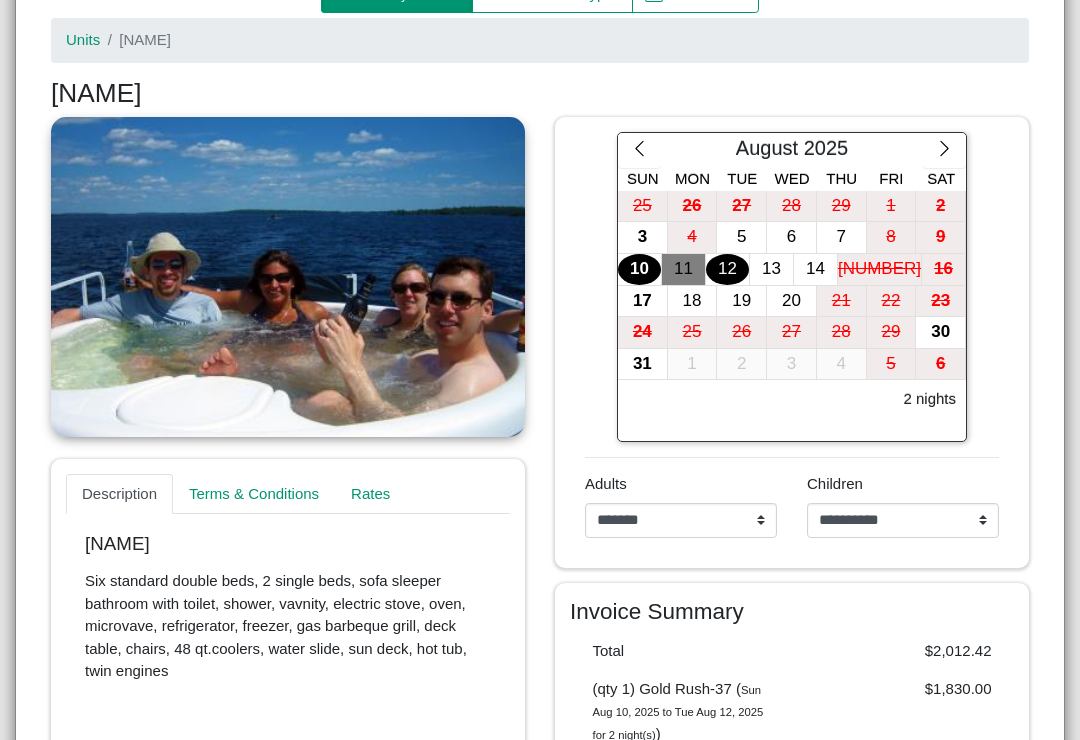 scroll, scrollTop: 260, scrollLeft: 0, axis: vertical 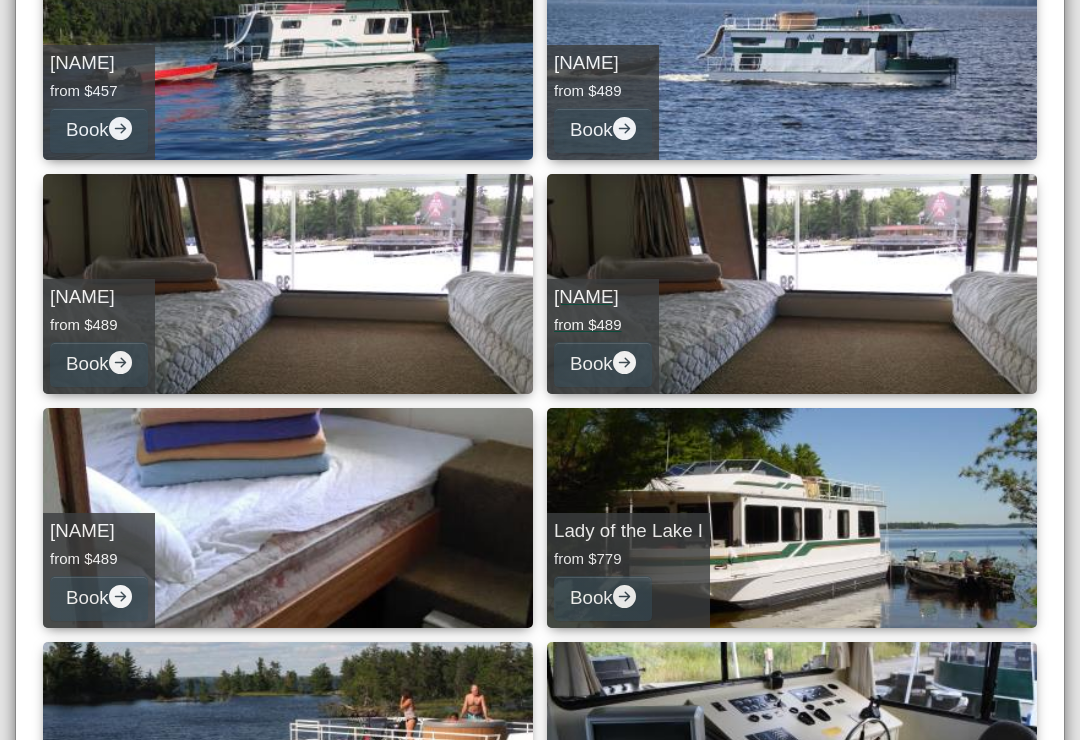 click on "[NAME] from $489 Book" at bounding box center [792, 284] 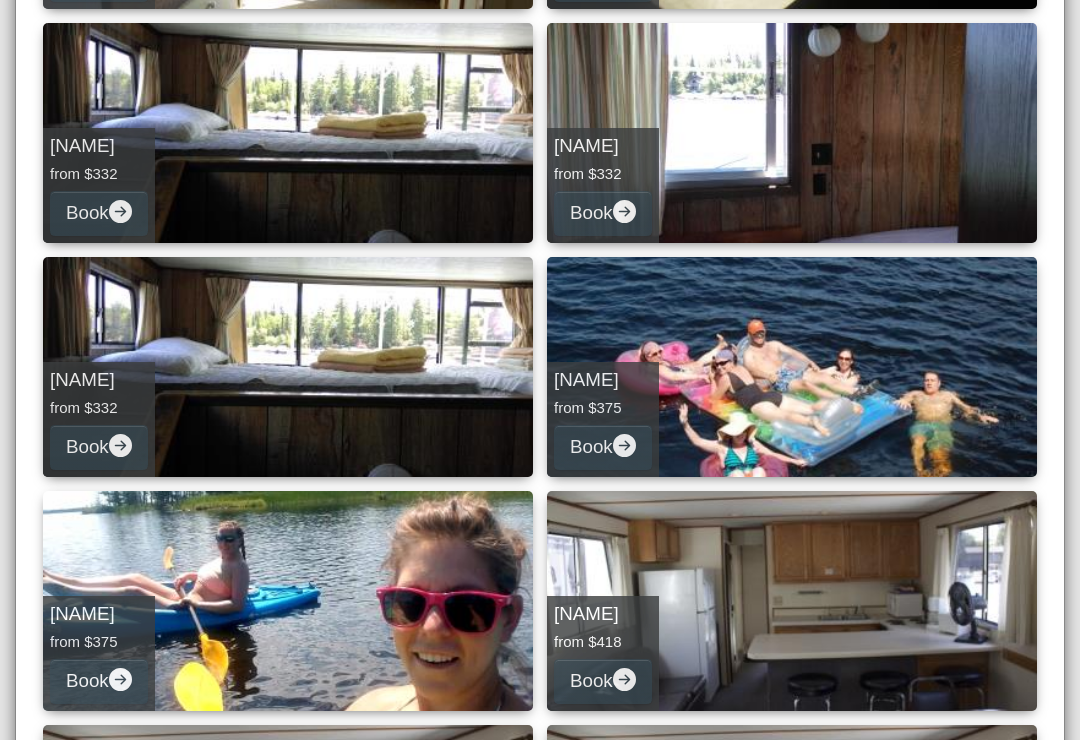 select on "*" 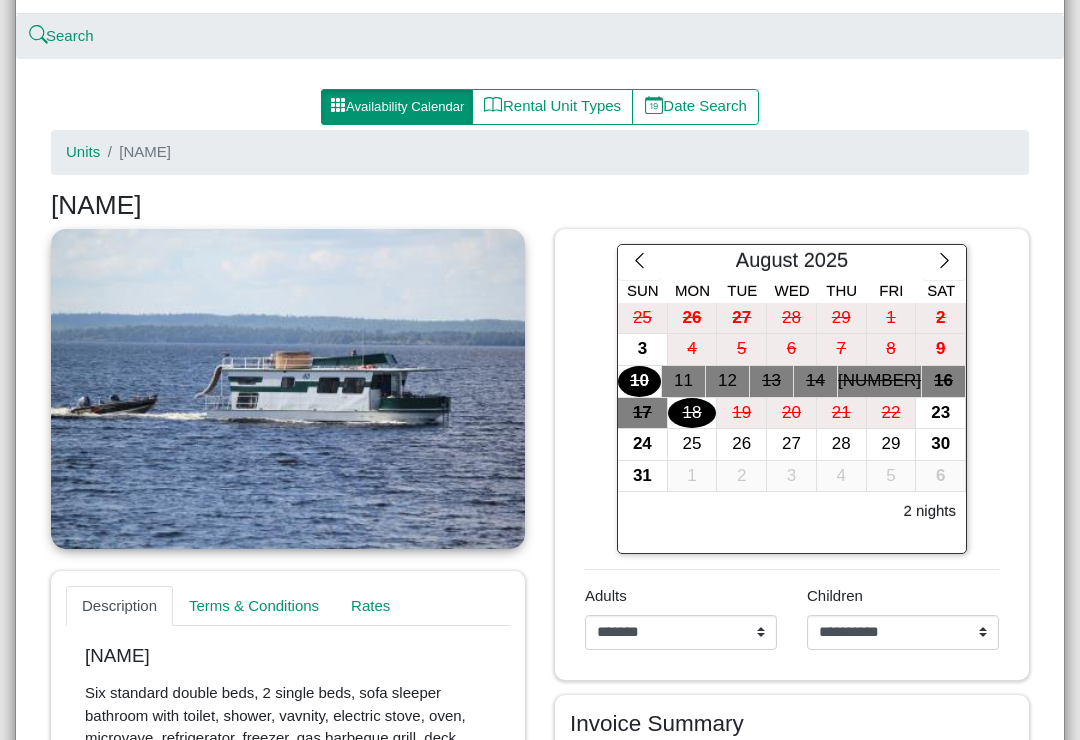 scroll, scrollTop: 209, scrollLeft: 0, axis: vertical 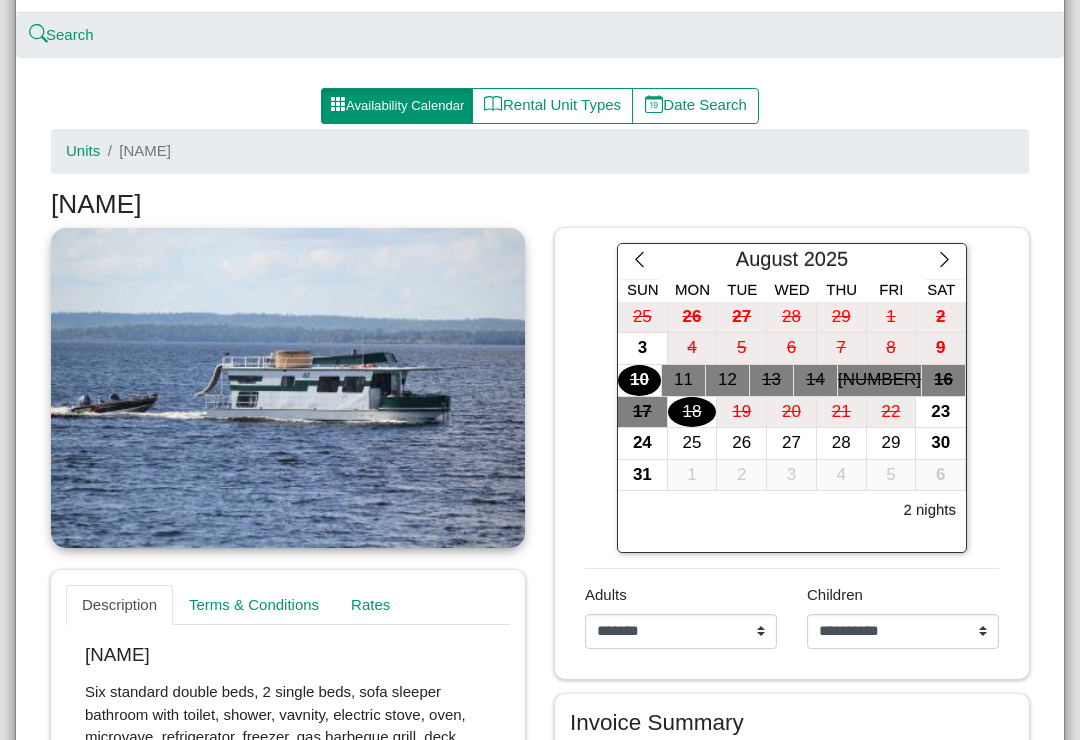 click at bounding box center [288, 388] 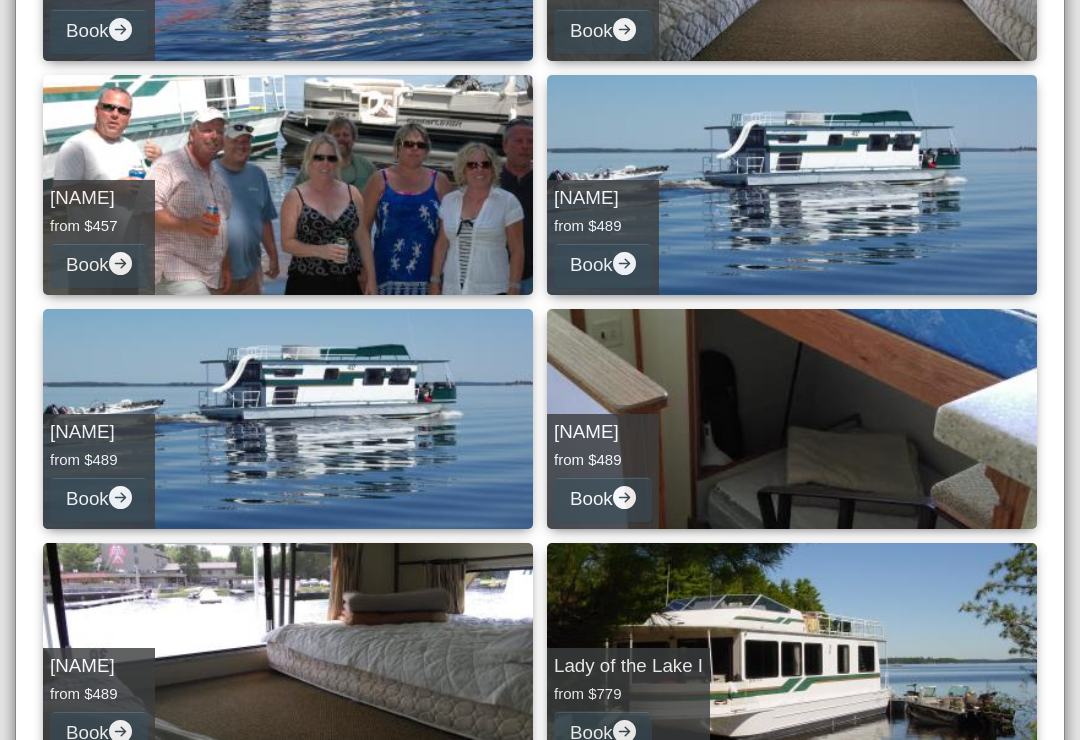 scroll, scrollTop: 2404, scrollLeft: 0, axis: vertical 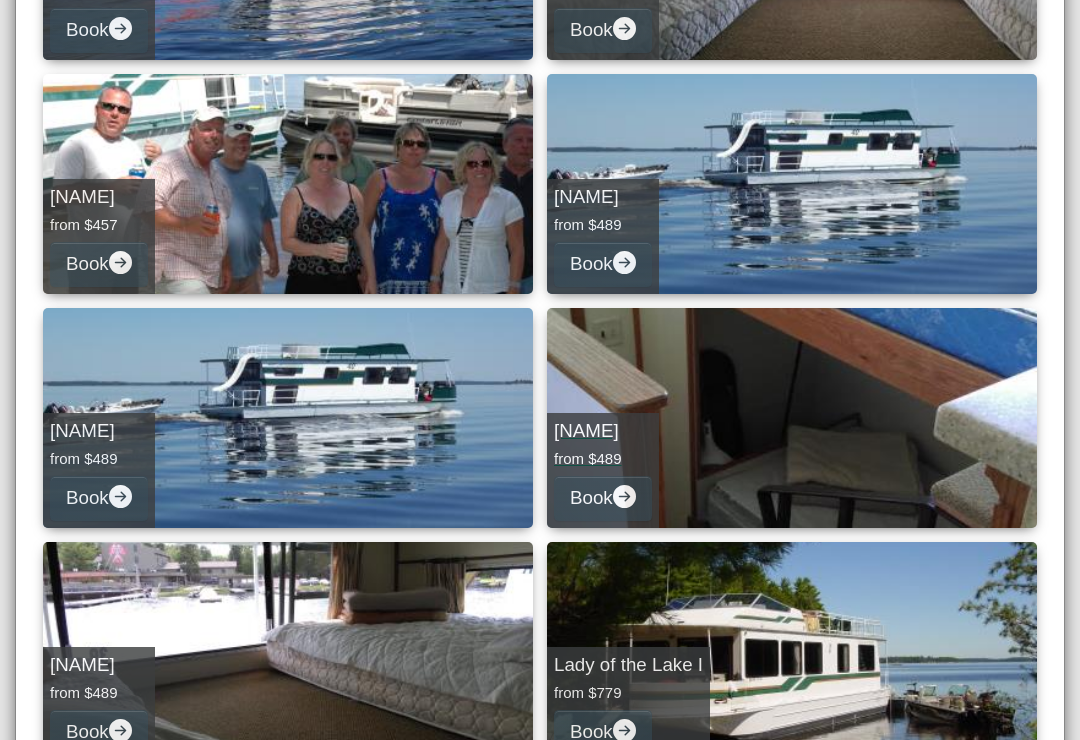 click on "[NAME] from $489 Book" at bounding box center [792, 418] 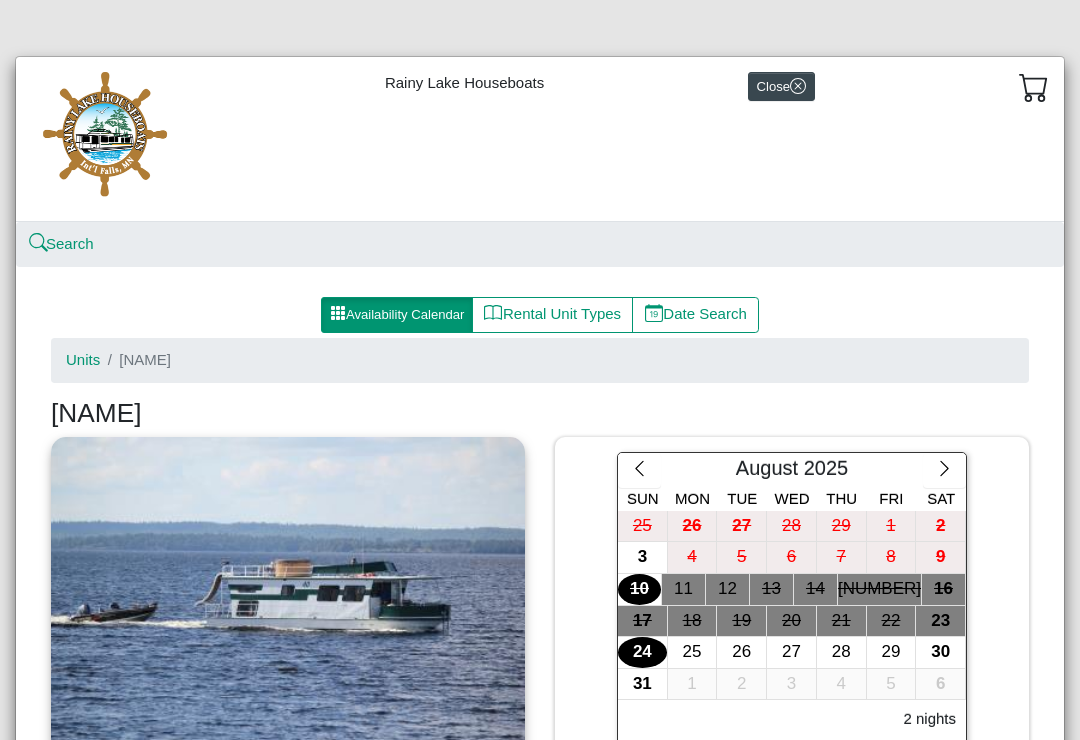 scroll, scrollTop: 0, scrollLeft: 0, axis: both 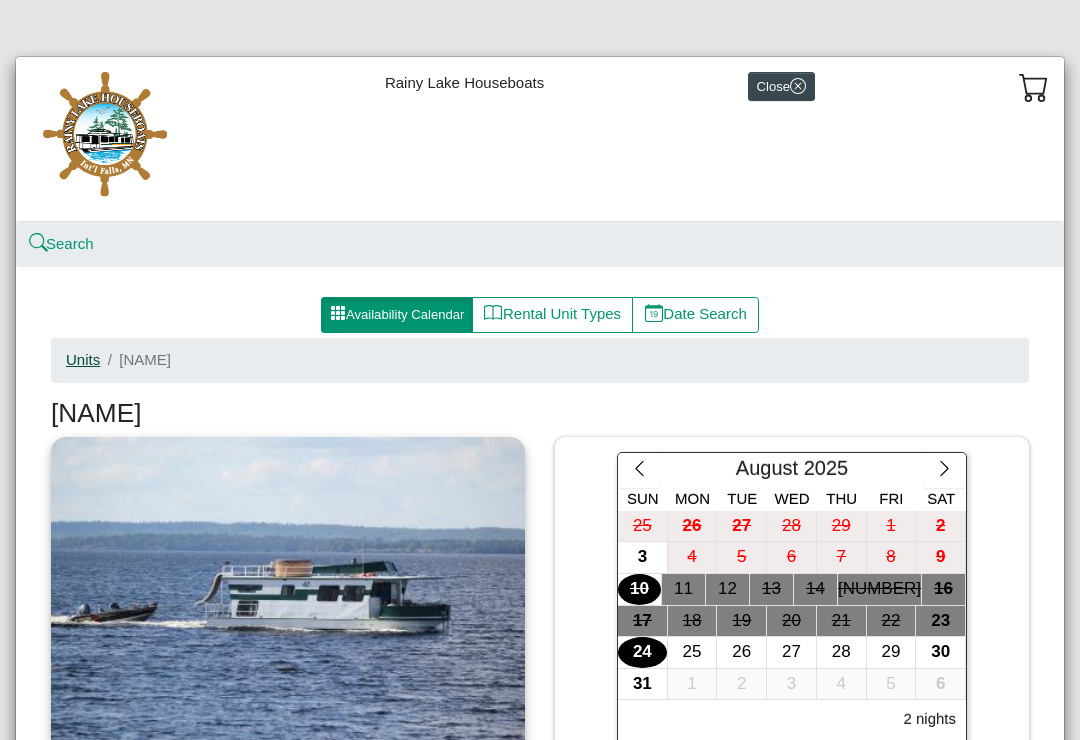 click on "Units" at bounding box center [83, 359] 